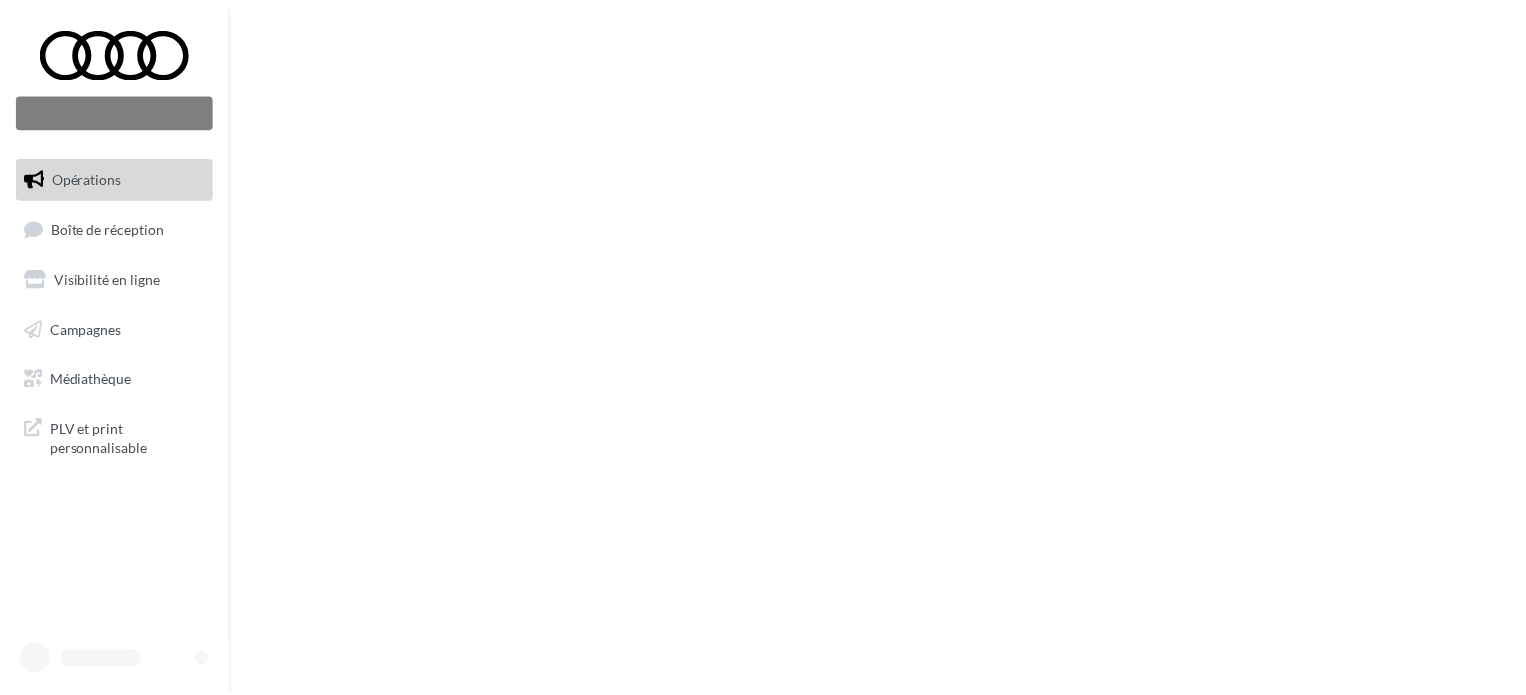 scroll, scrollTop: 0, scrollLeft: 0, axis: both 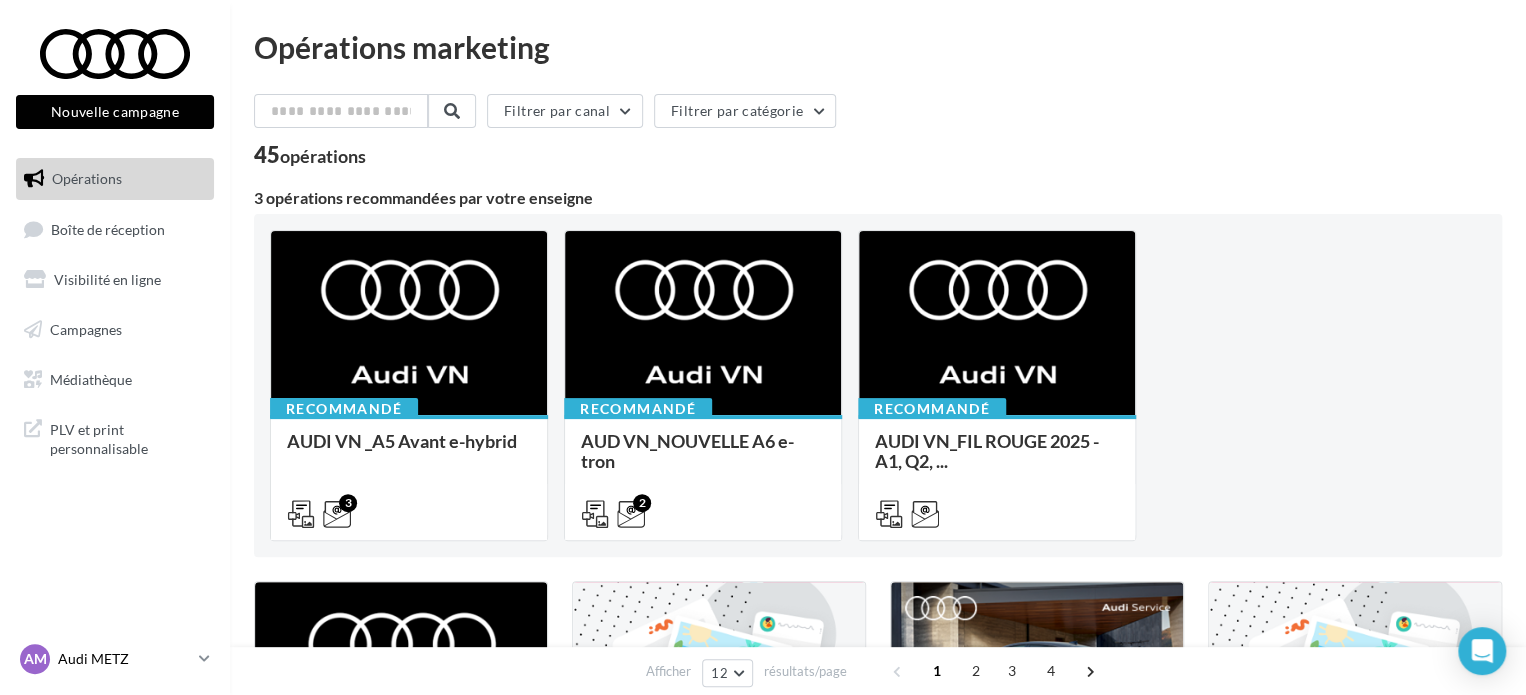 click on "Audi METZ" at bounding box center [124, 659] 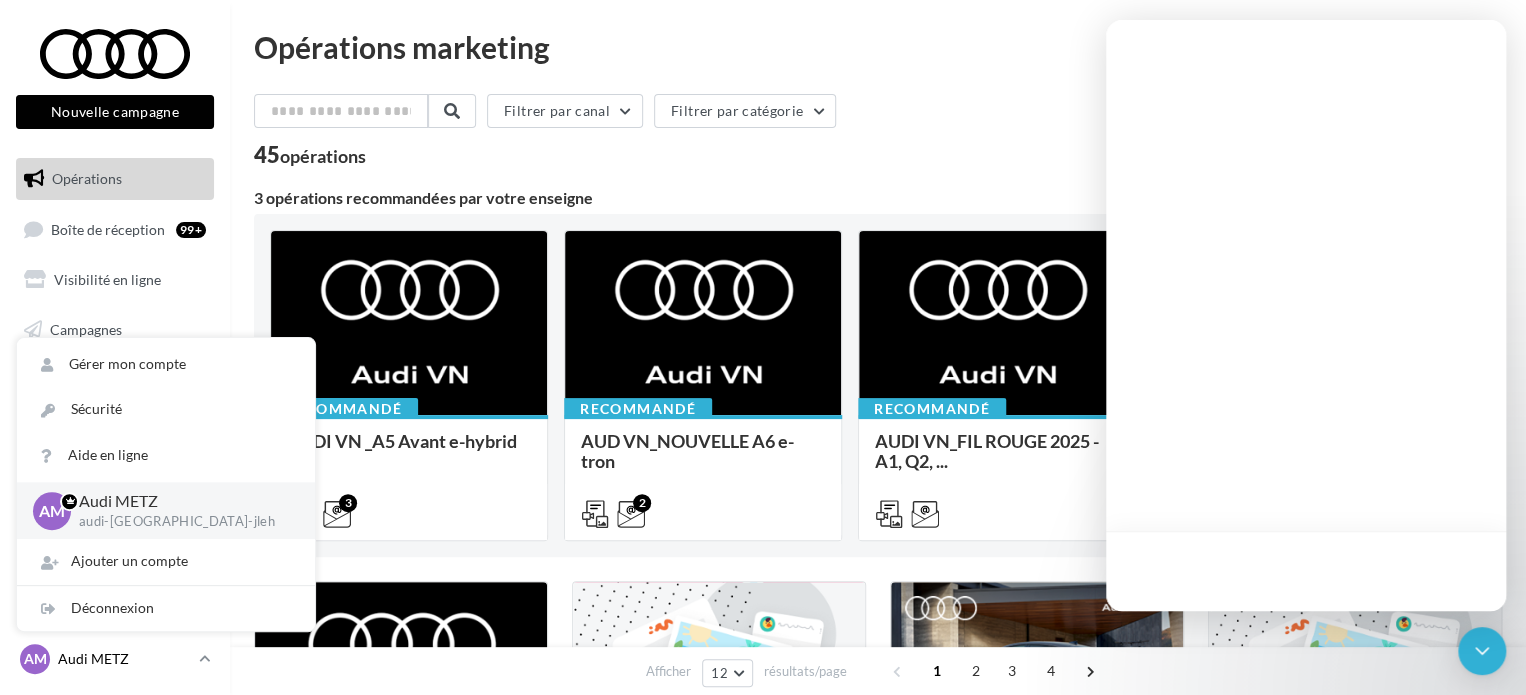 click on "Audi [PERSON_NAME]" at bounding box center (124, 659) 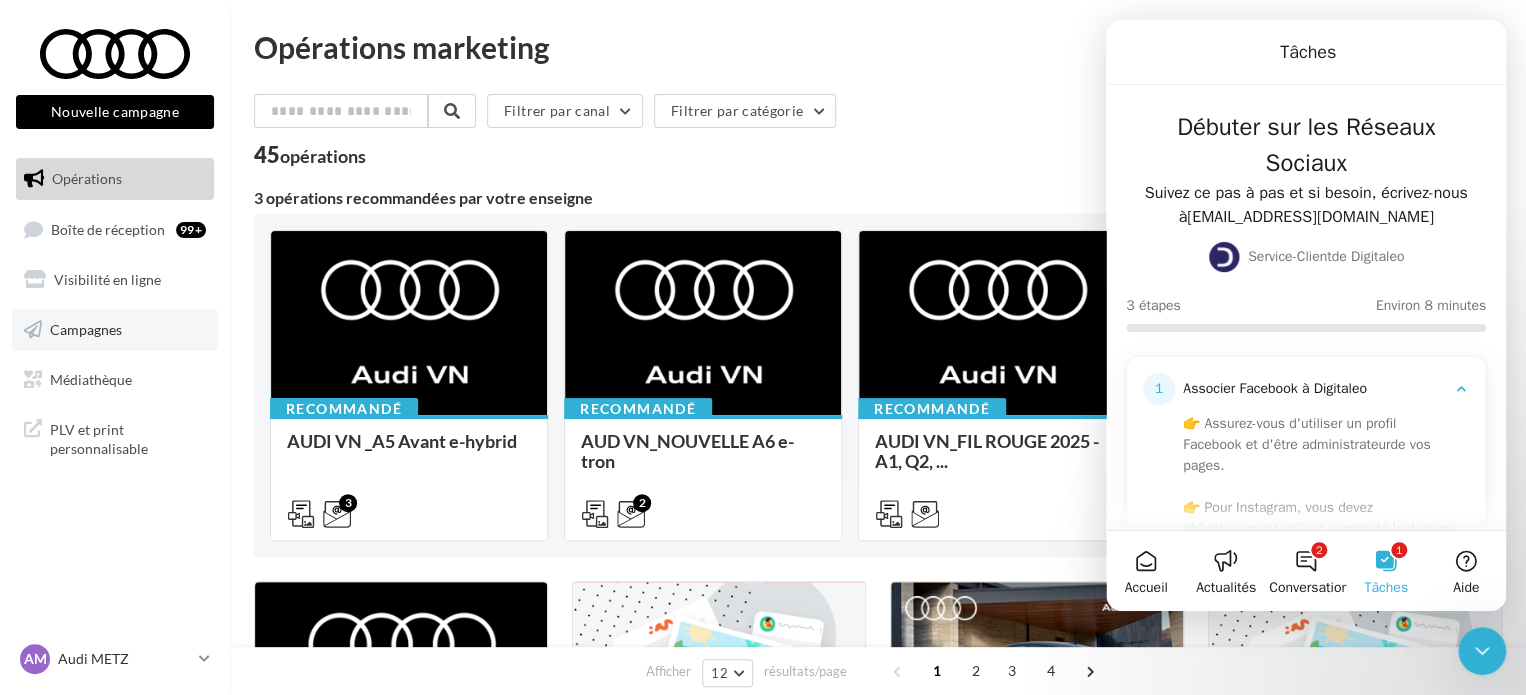 scroll, scrollTop: 0, scrollLeft: 0, axis: both 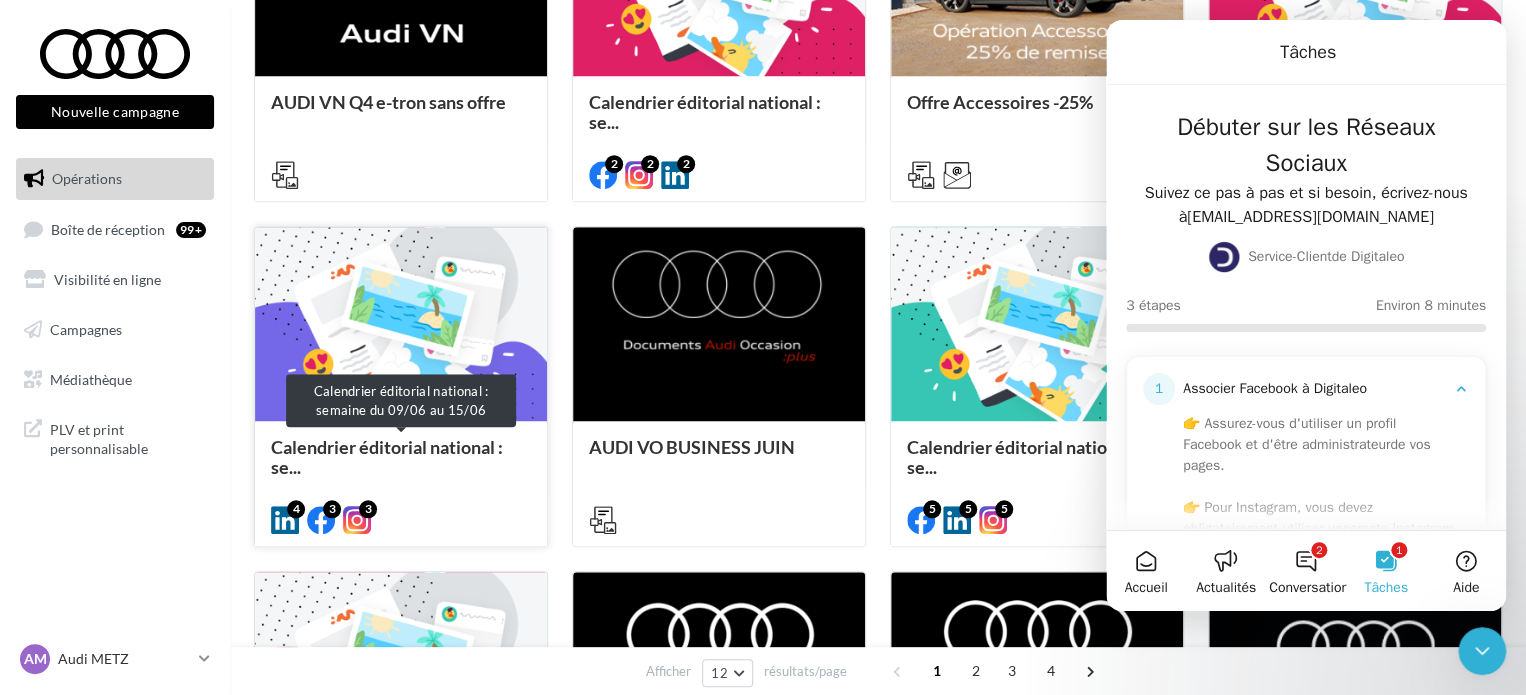click on "Calendrier éditorial national : se..." at bounding box center [387, 457] 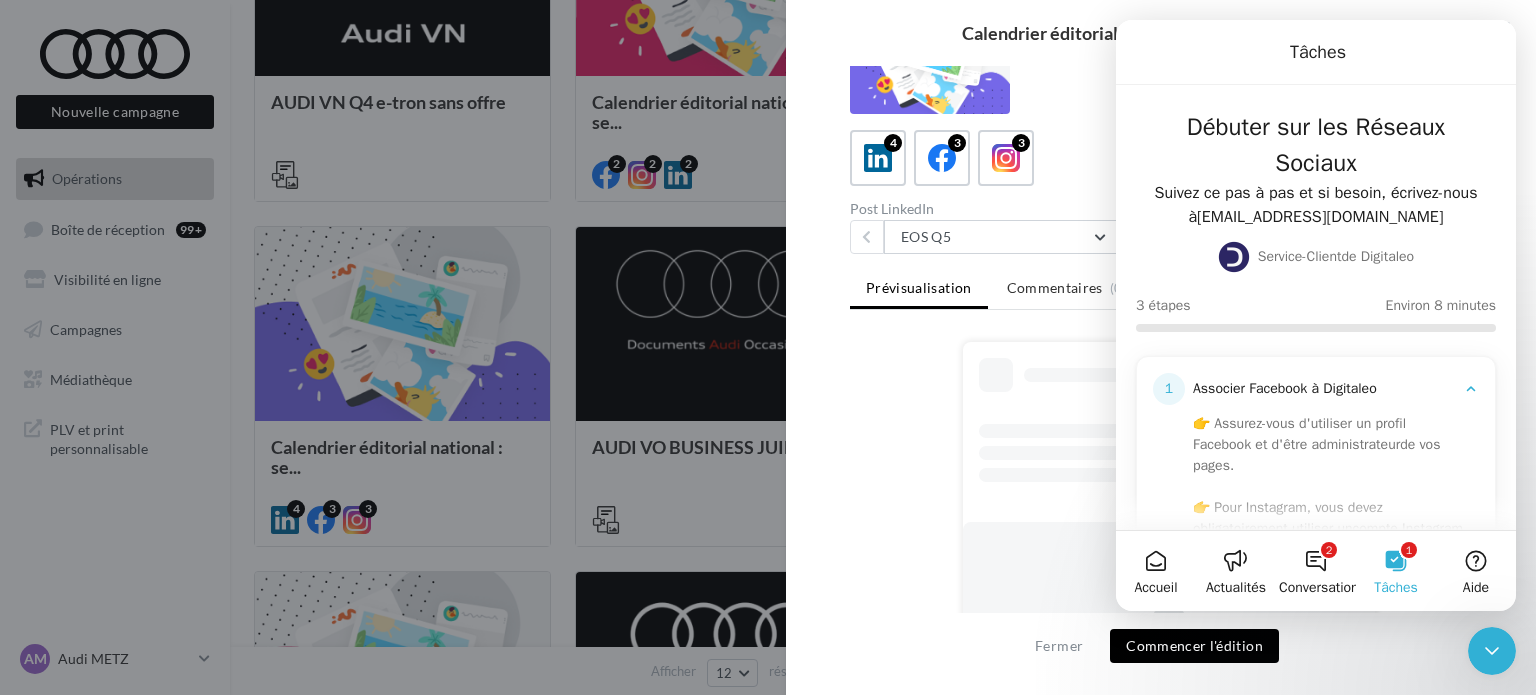 scroll, scrollTop: 0, scrollLeft: 0, axis: both 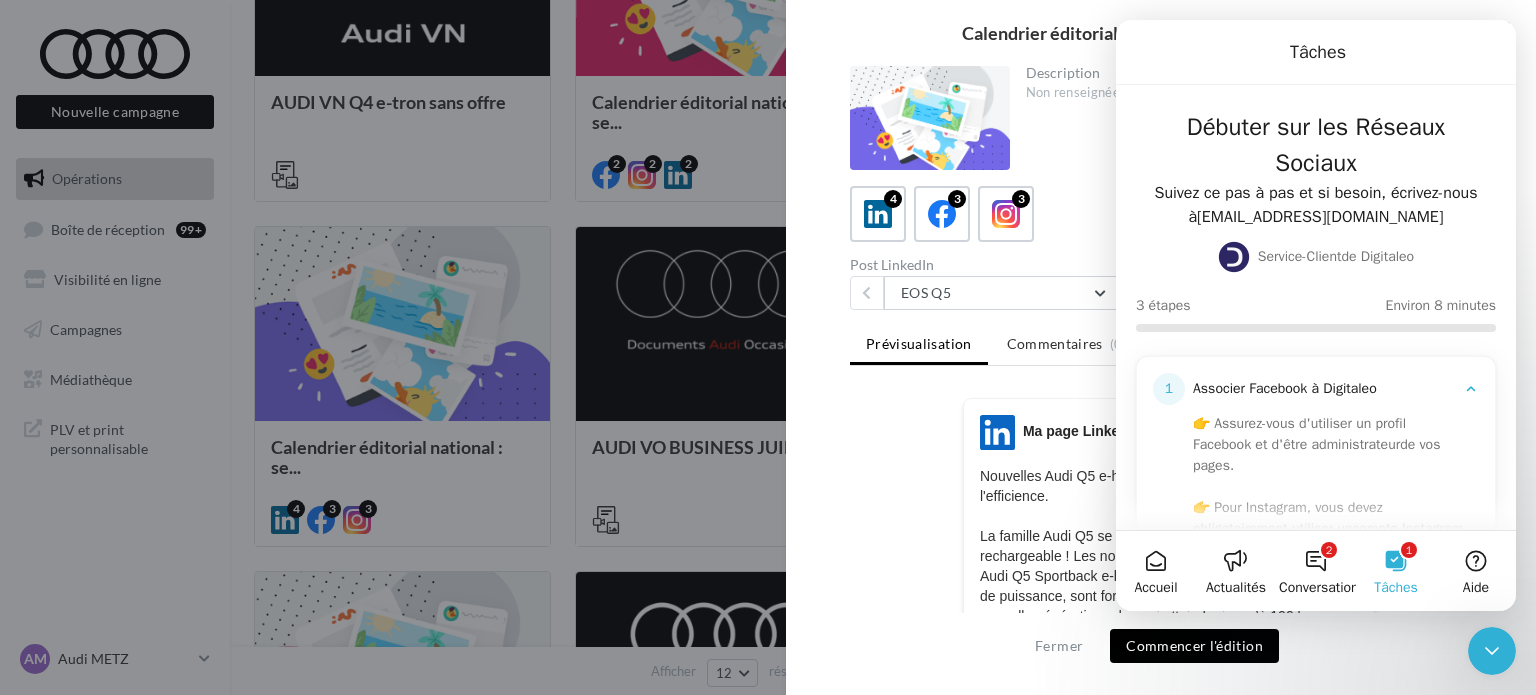 click on "Commencer l'édition" at bounding box center (1194, 646) 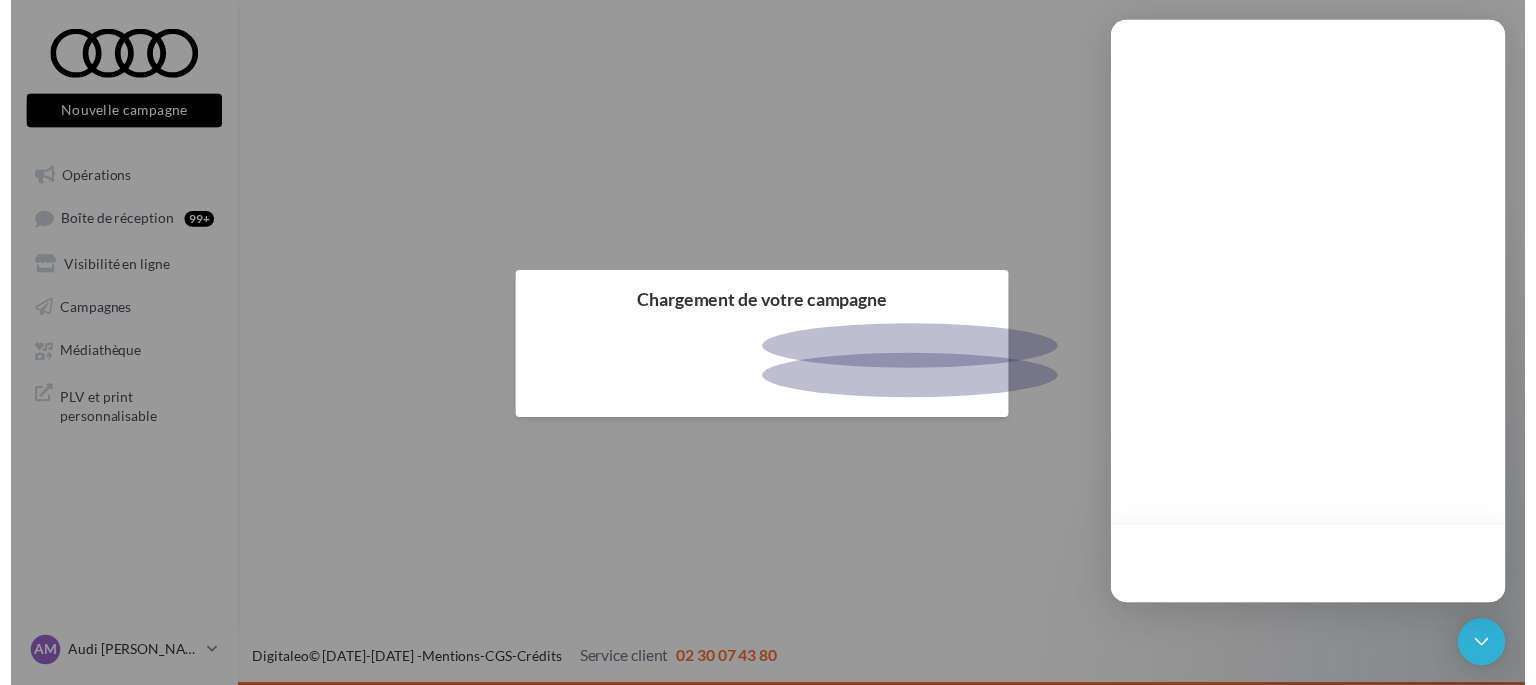 scroll, scrollTop: 0, scrollLeft: 0, axis: both 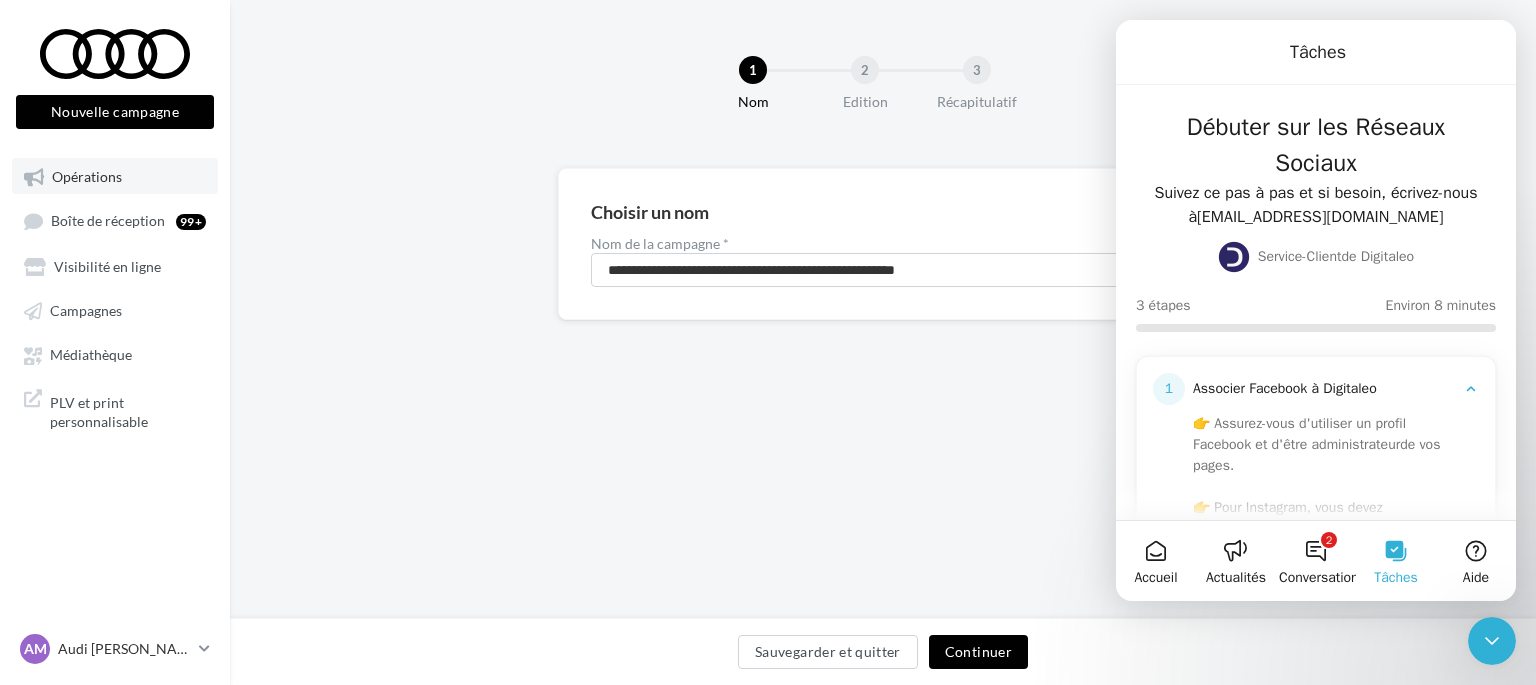 click on "Opérations" at bounding box center [115, 176] 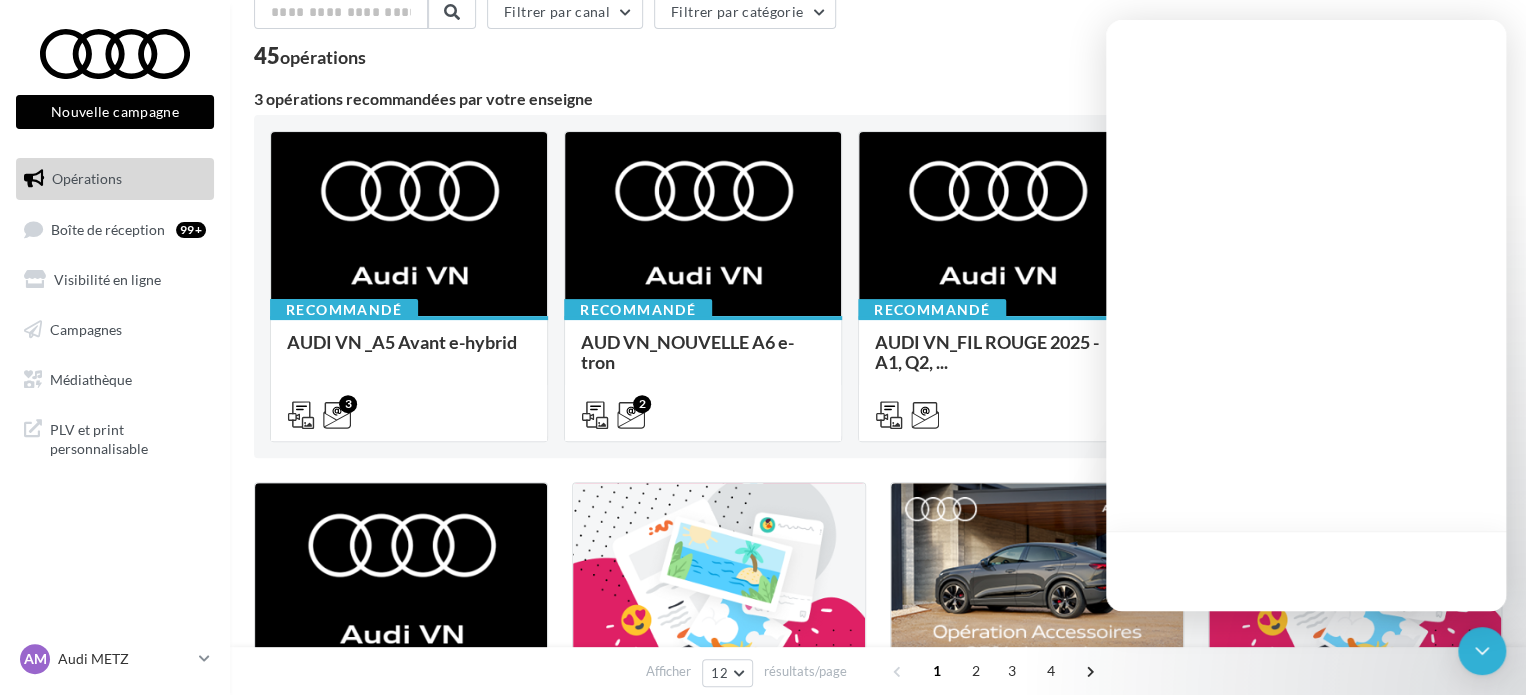 scroll, scrollTop: 100, scrollLeft: 0, axis: vertical 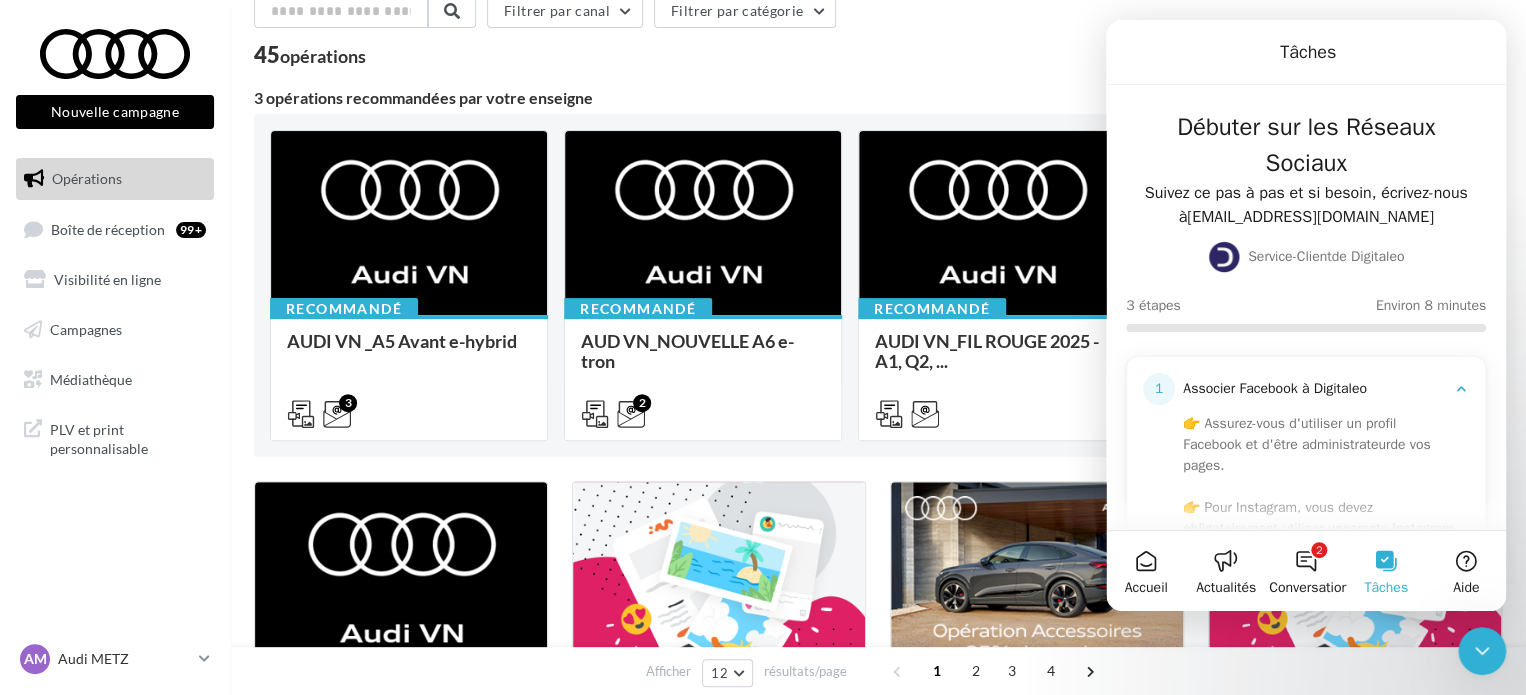 click 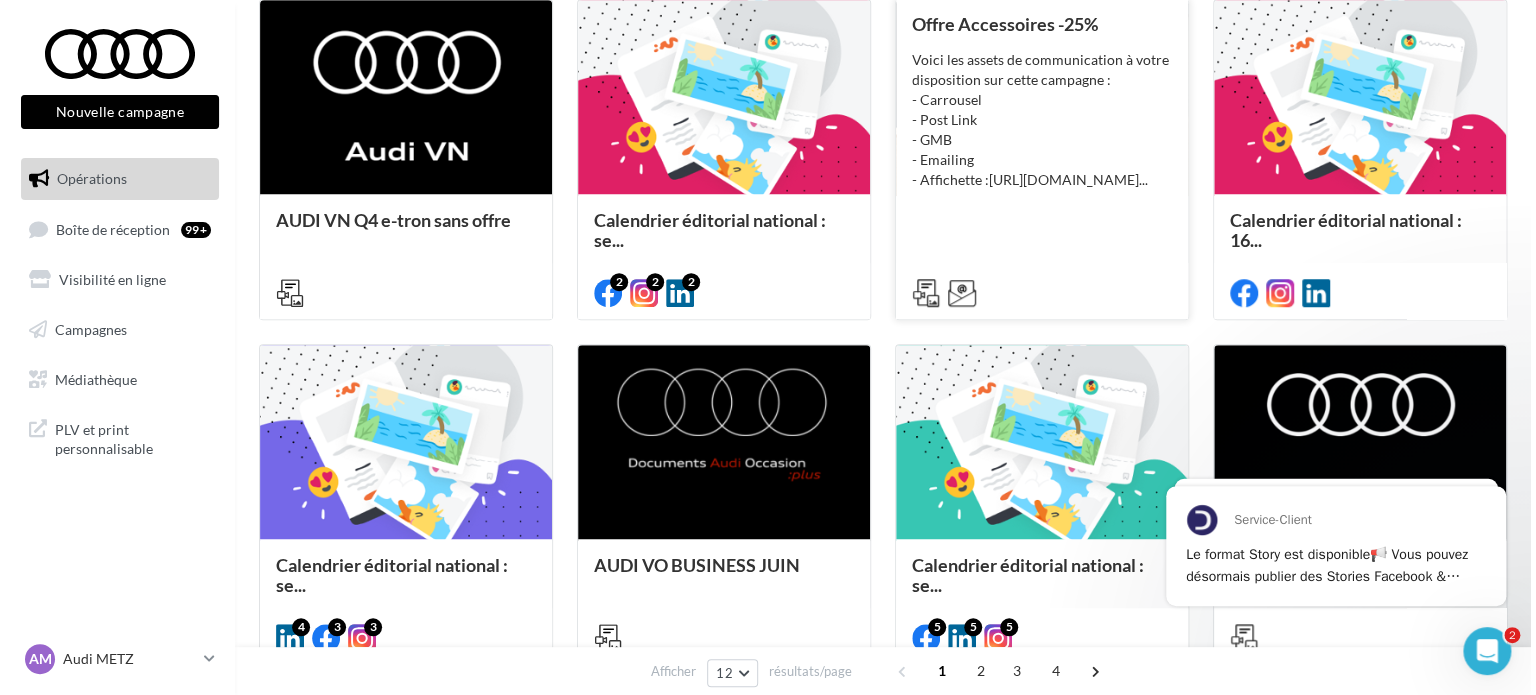 scroll, scrollTop: 0, scrollLeft: 0, axis: both 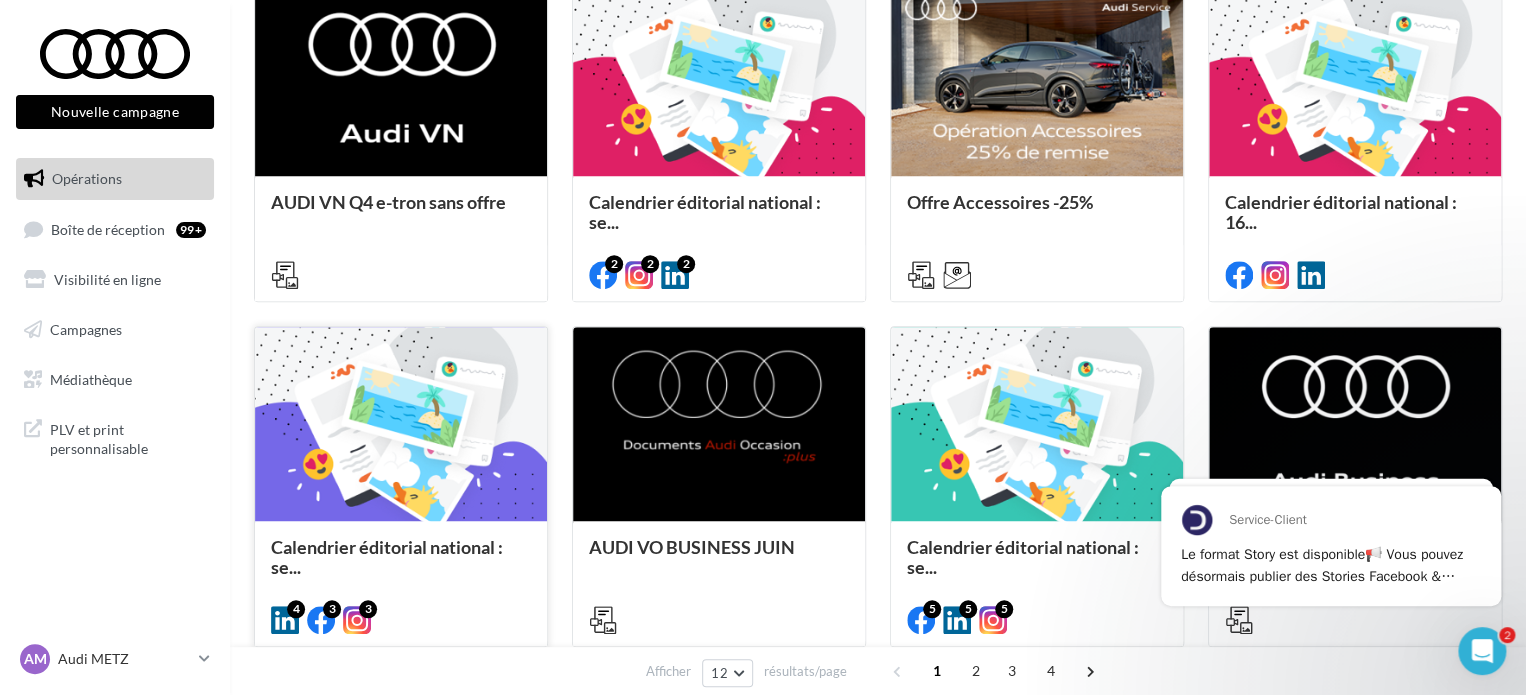 click at bounding box center (401, 425) 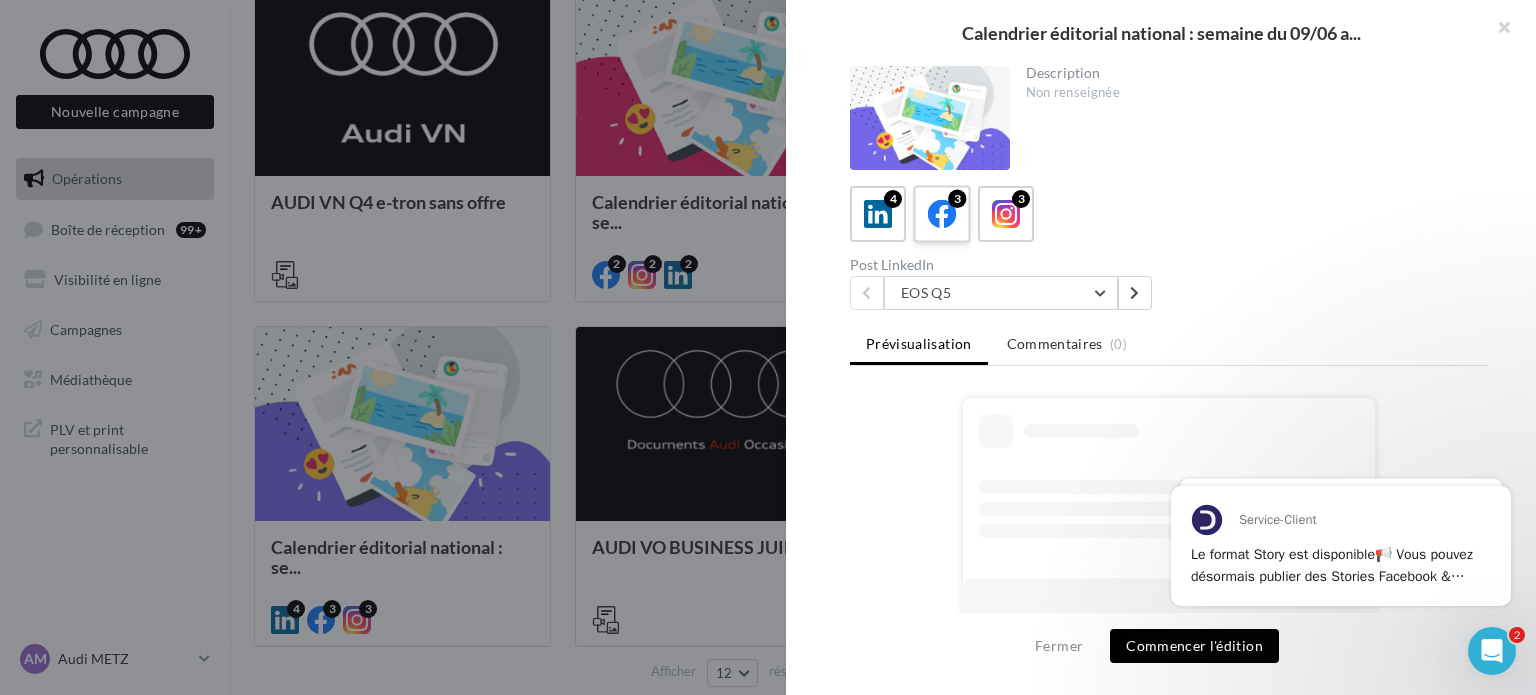 click on "3" at bounding box center (957, 199) 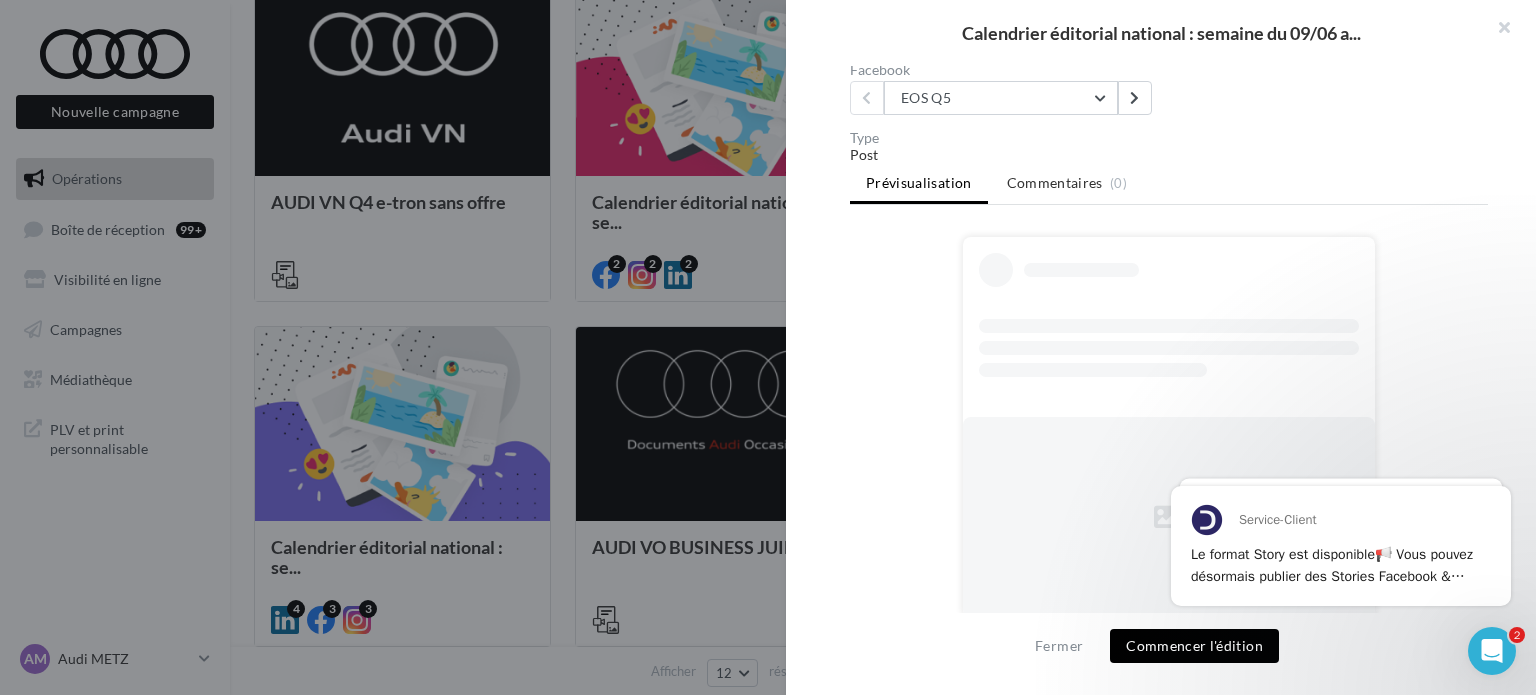scroll, scrollTop: 0, scrollLeft: 0, axis: both 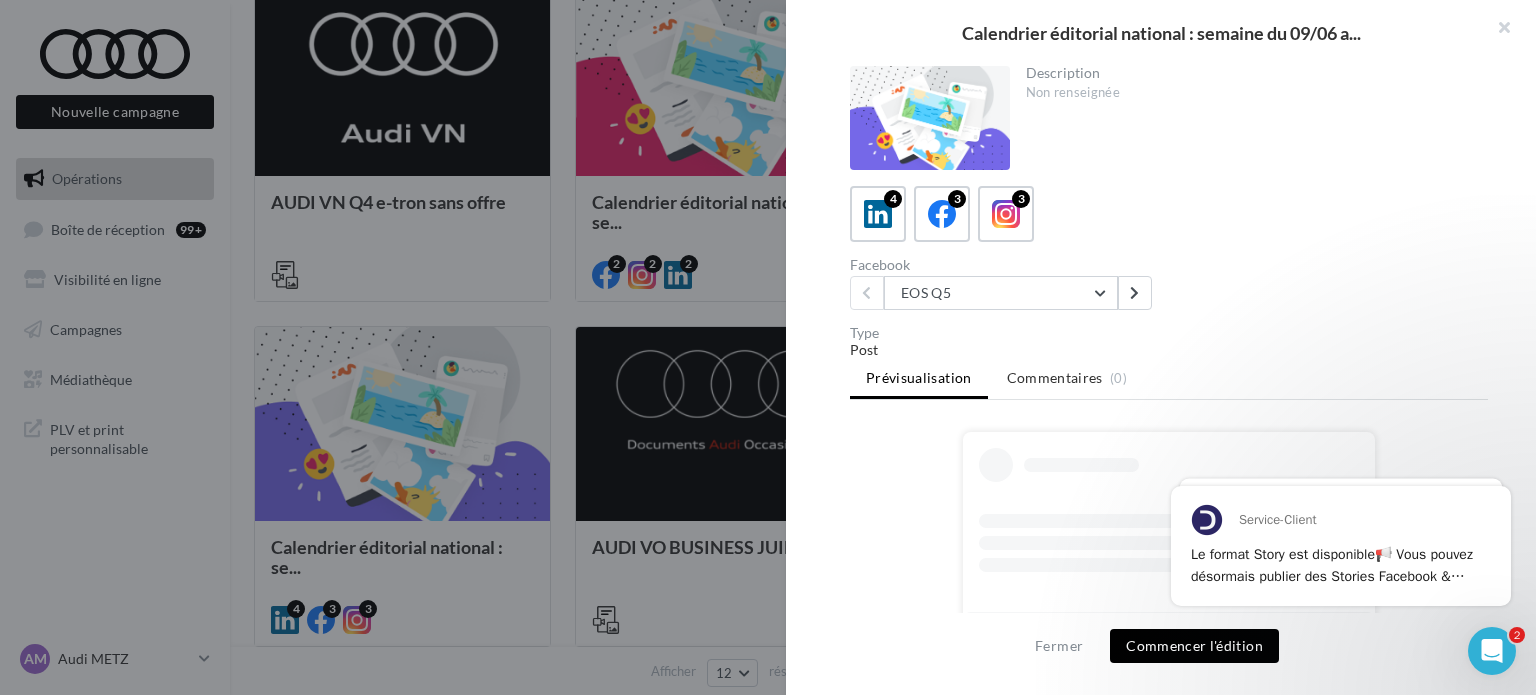 click on "Commencer l'édition" at bounding box center (1194, 646) 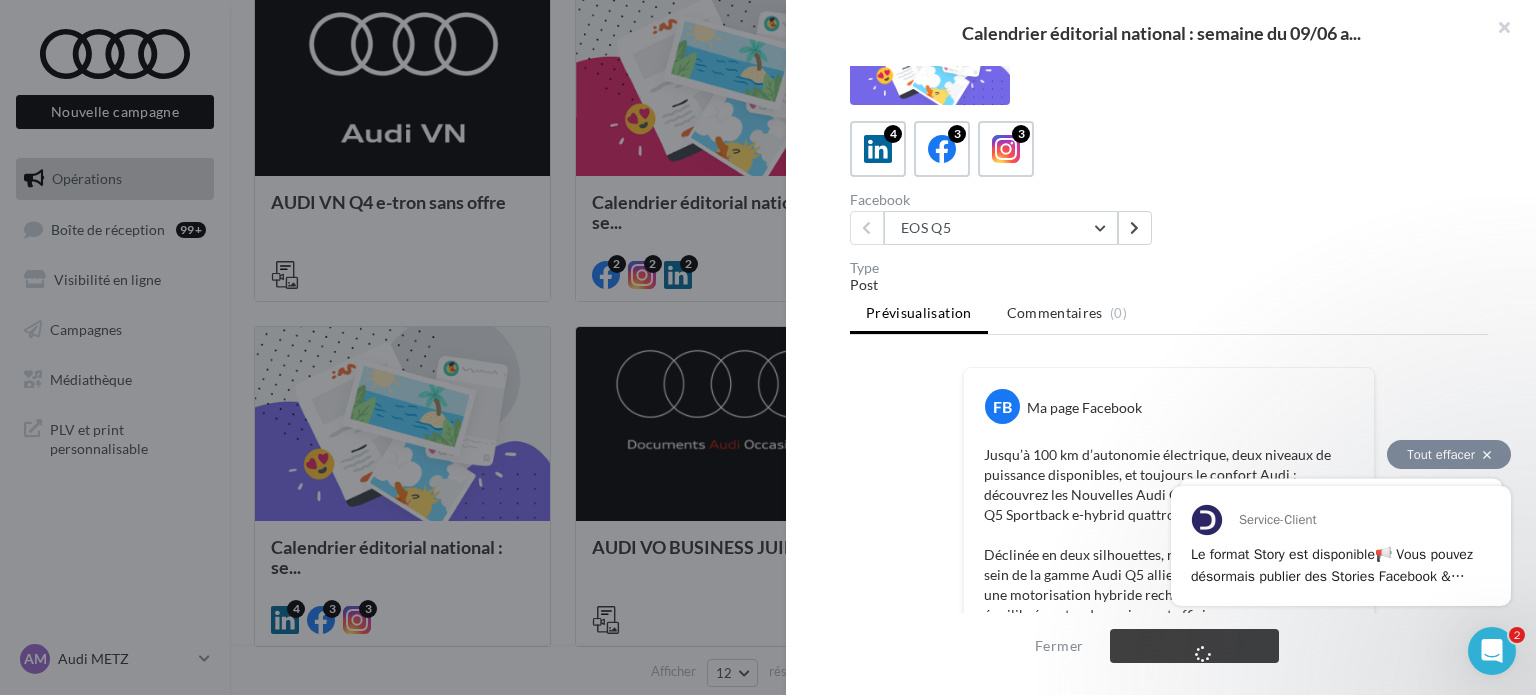 scroll, scrollTop: 100, scrollLeft: 0, axis: vertical 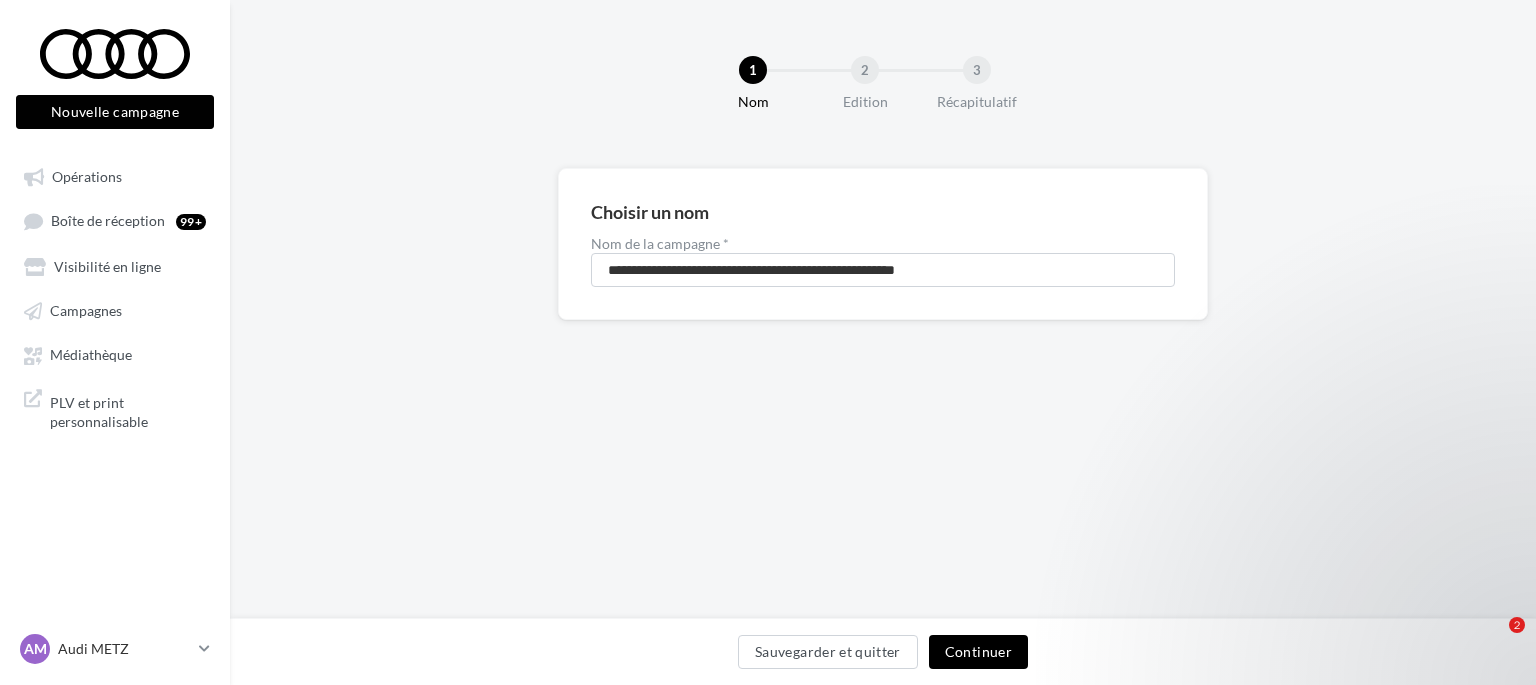 click on "Continuer" at bounding box center (978, 652) 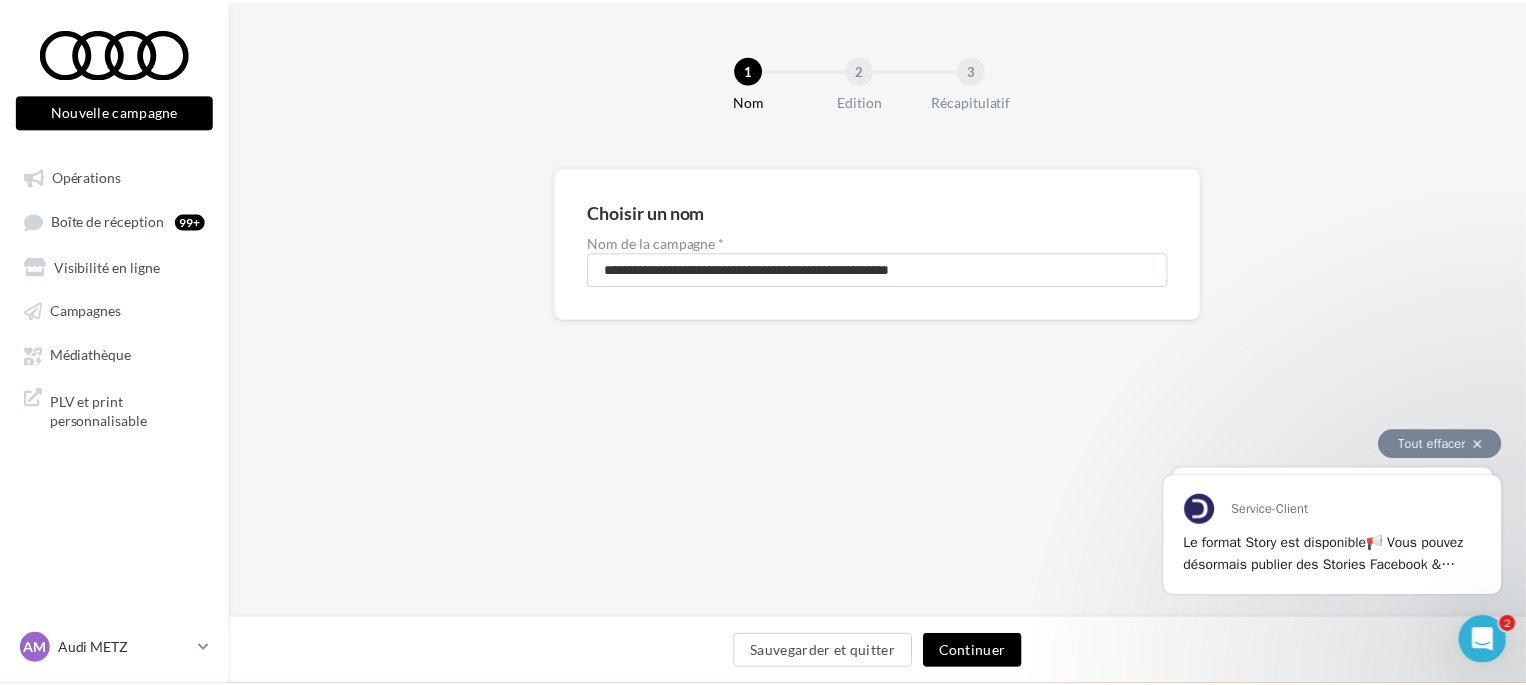 scroll, scrollTop: 0, scrollLeft: 0, axis: both 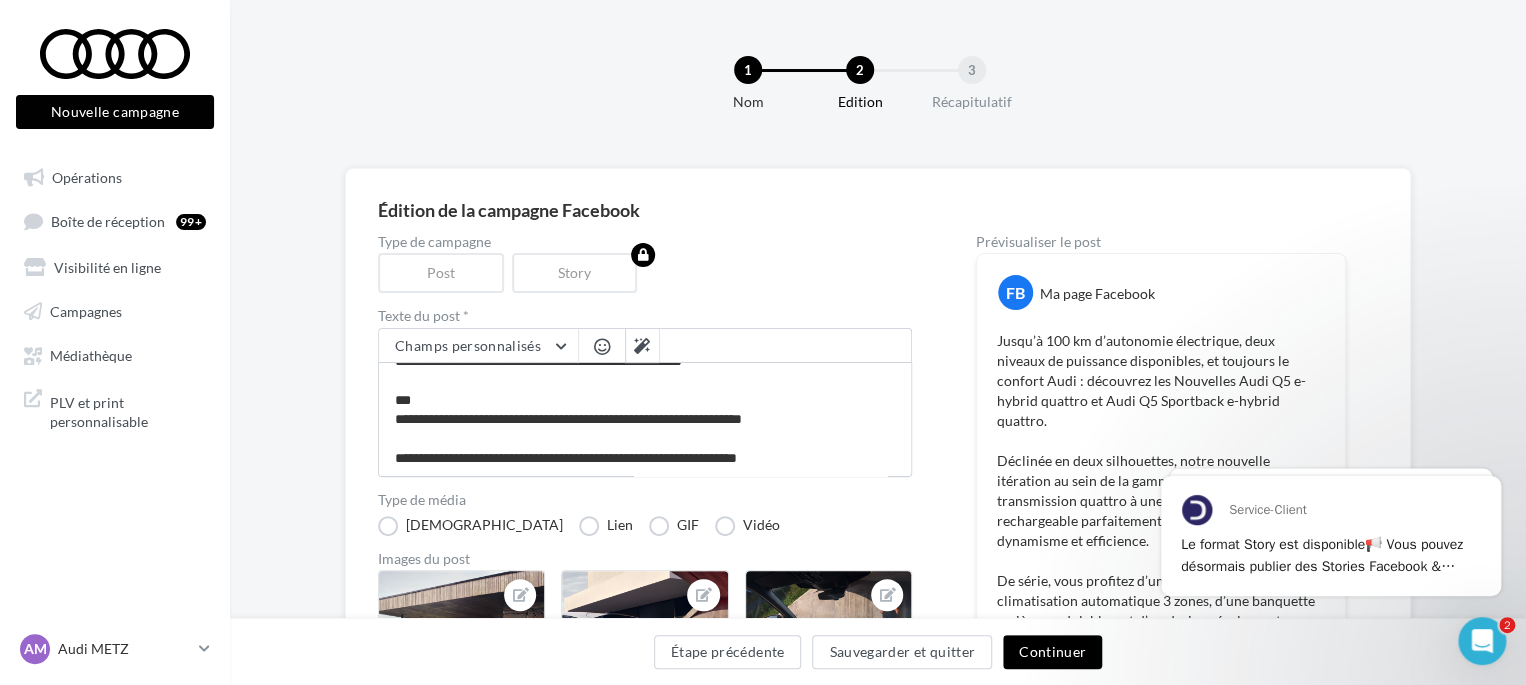 click on "Continuer" at bounding box center [1052, 652] 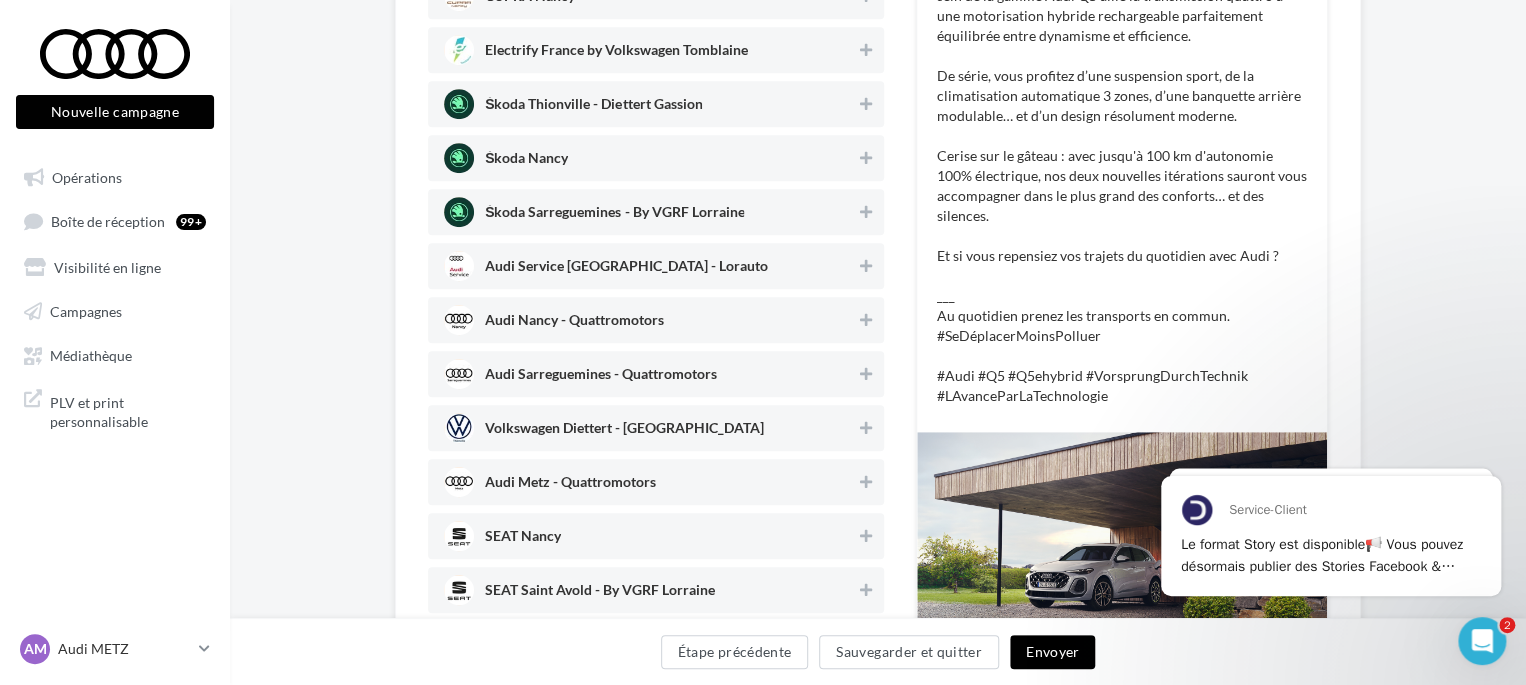 scroll, scrollTop: 600, scrollLeft: 0, axis: vertical 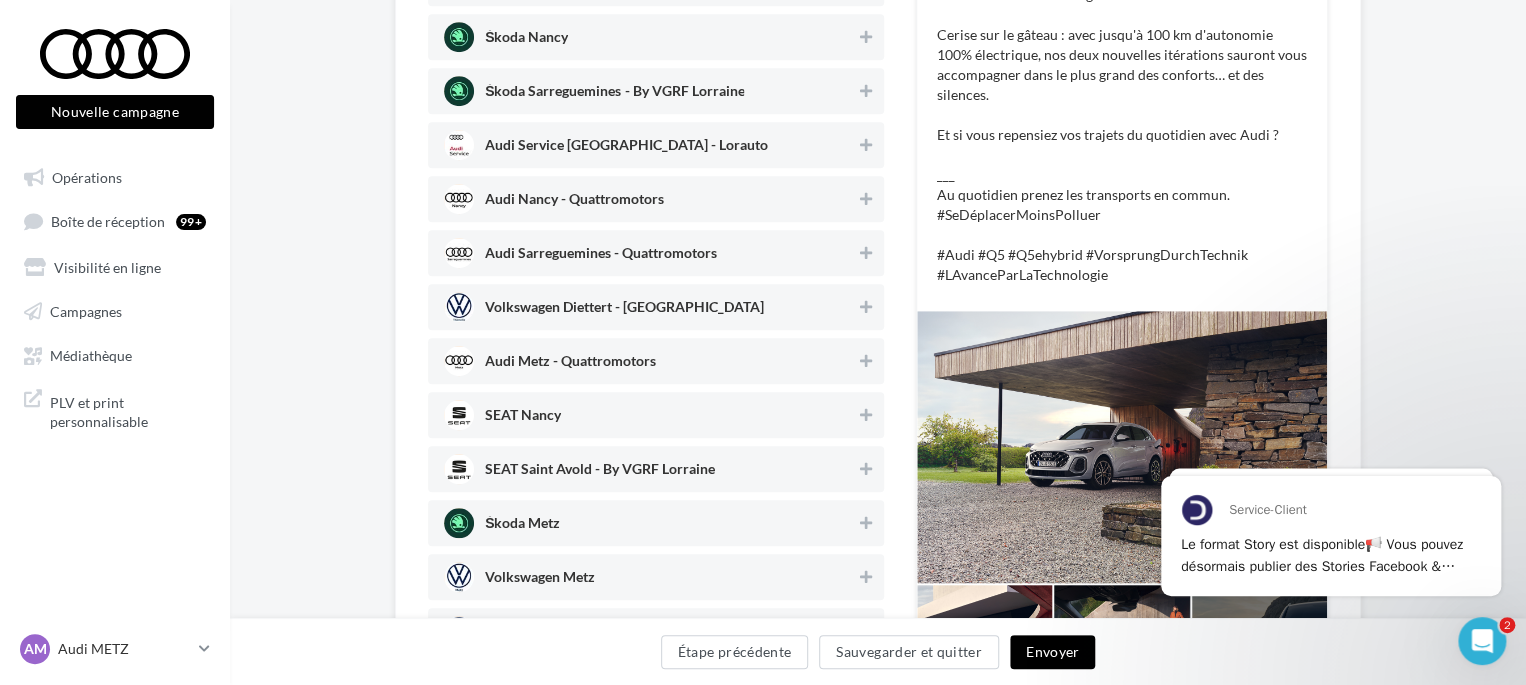 click on "Audi Nancy - Quattromotors" at bounding box center [574, 203] 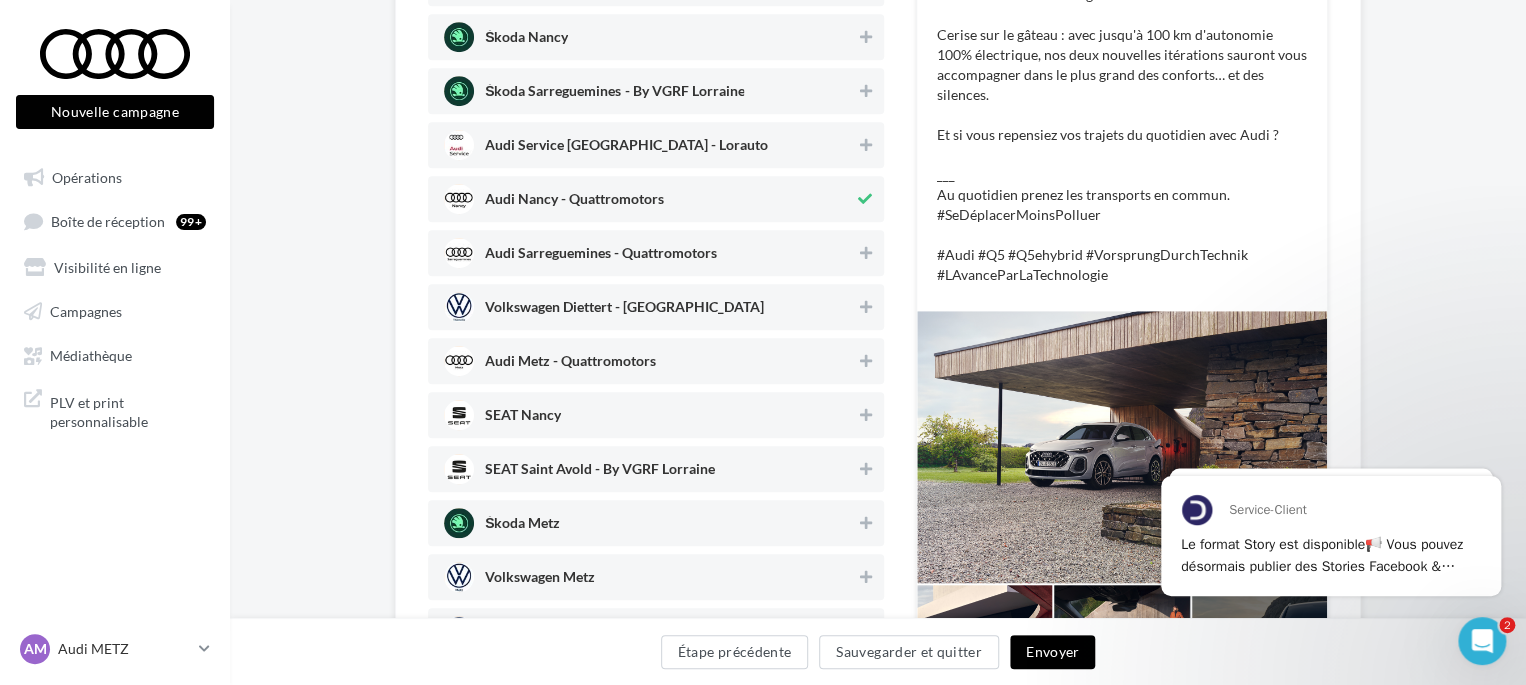 click on "Audi Sarreguemines  - Quattromotors" at bounding box center [650, 253] 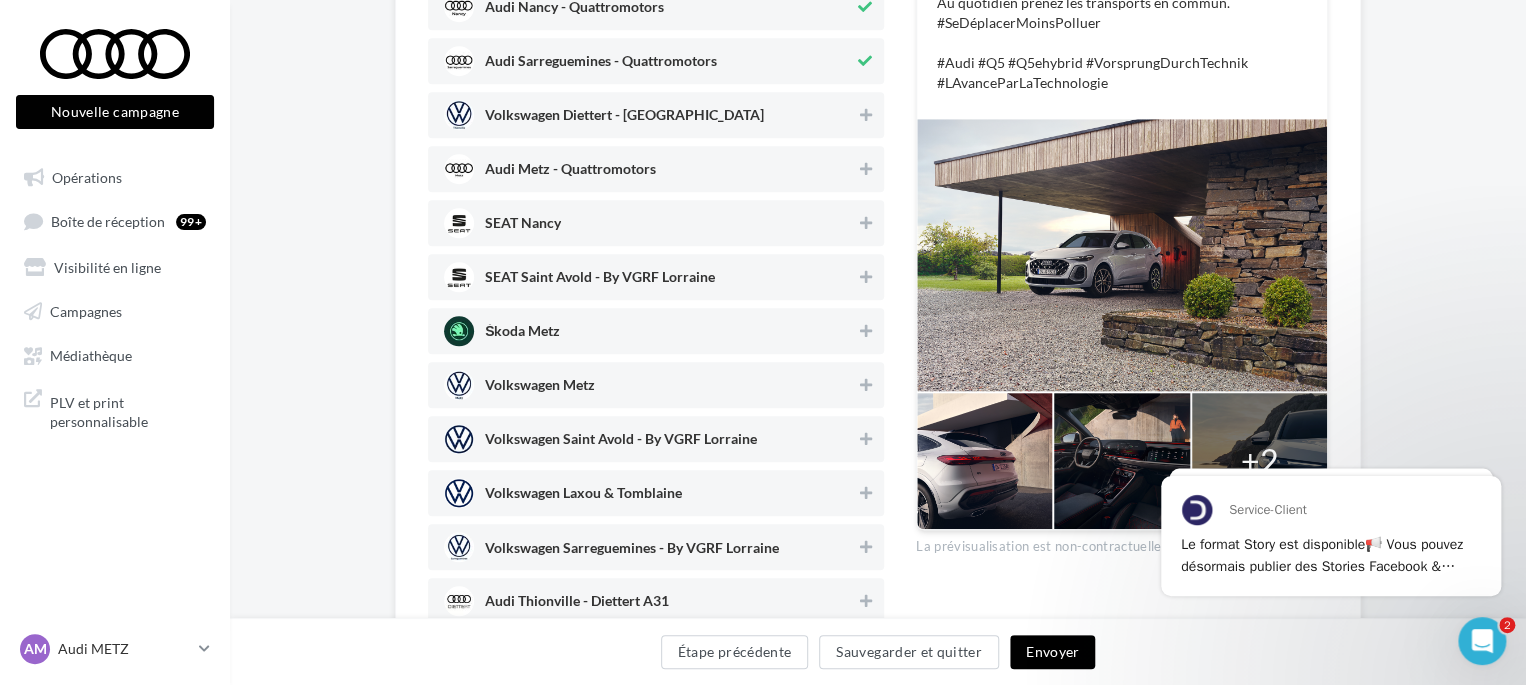 scroll, scrollTop: 800, scrollLeft: 0, axis: vertical 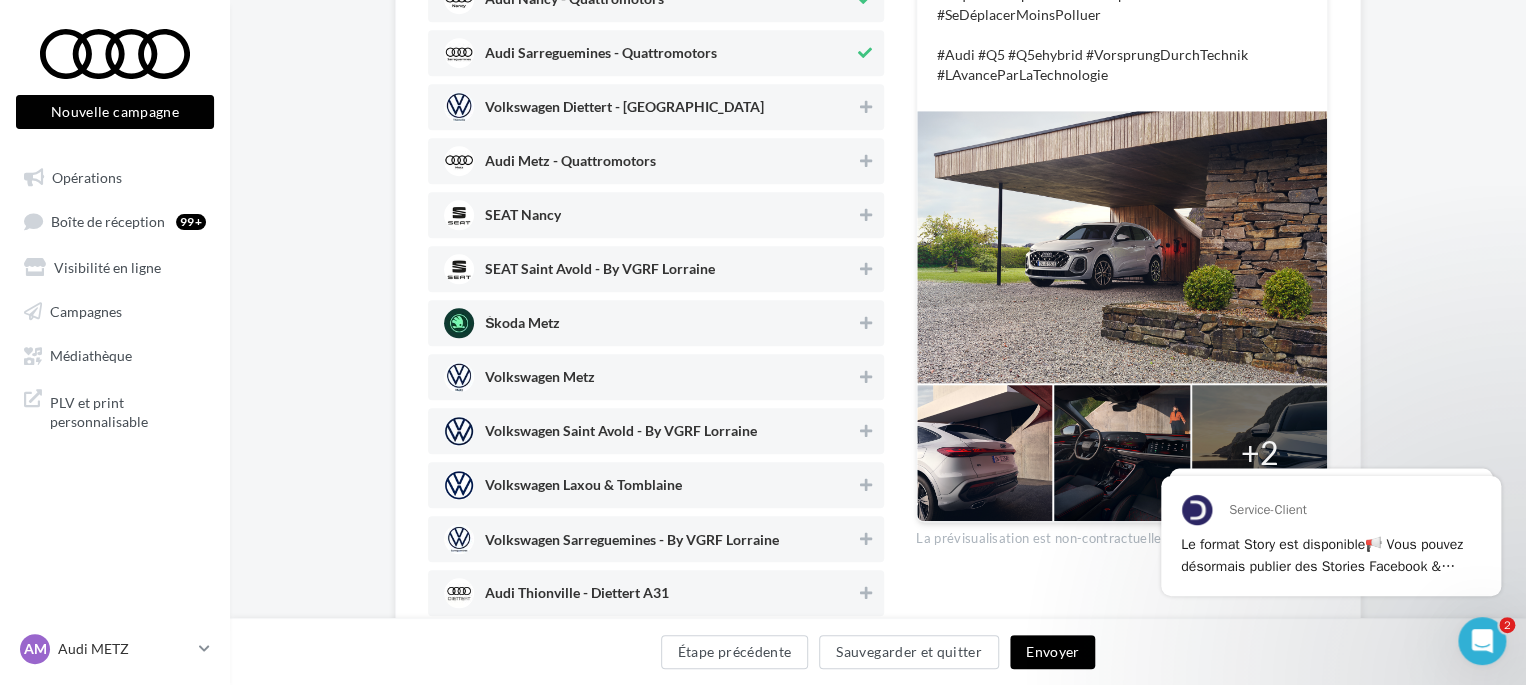 click on "Audi Metz - Quattromotors" at bounding box center (570, 165) 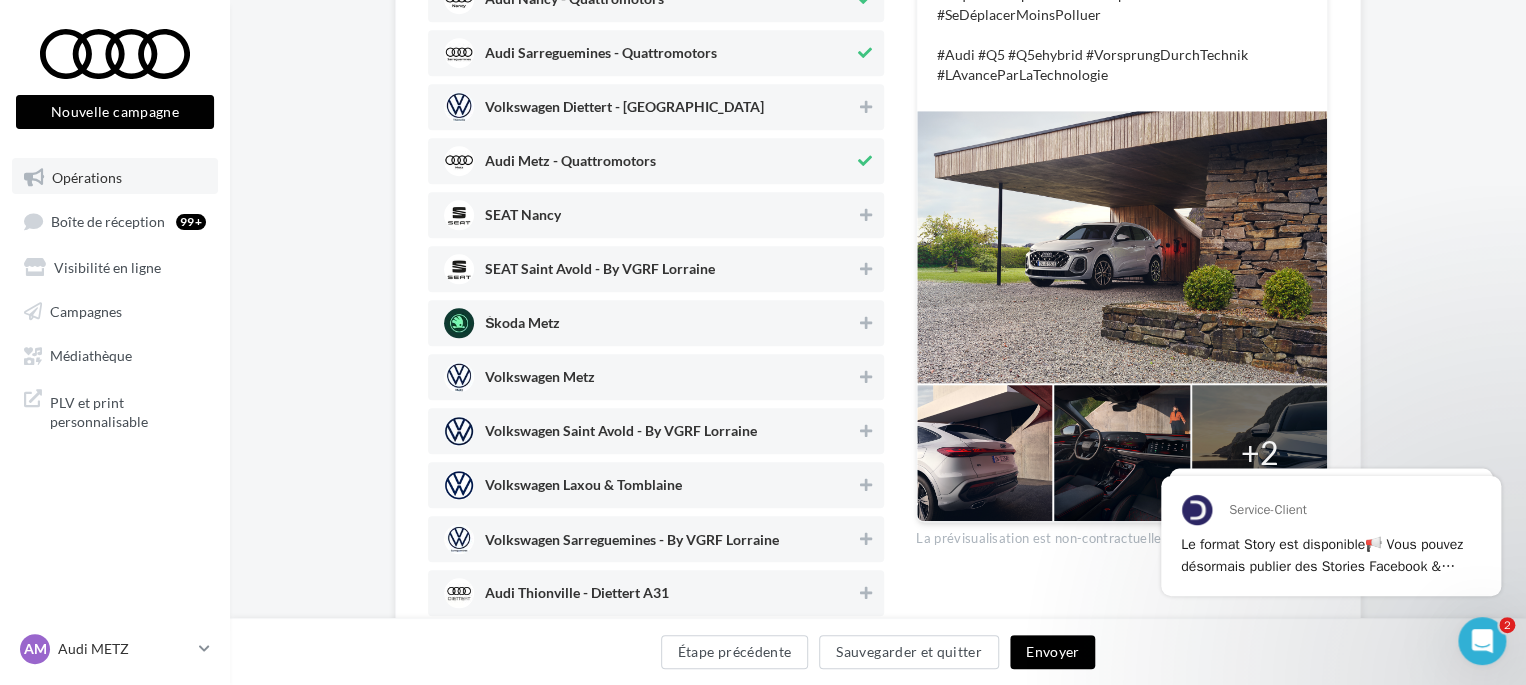 click on "Opérations" at bounding box center (115, 176) 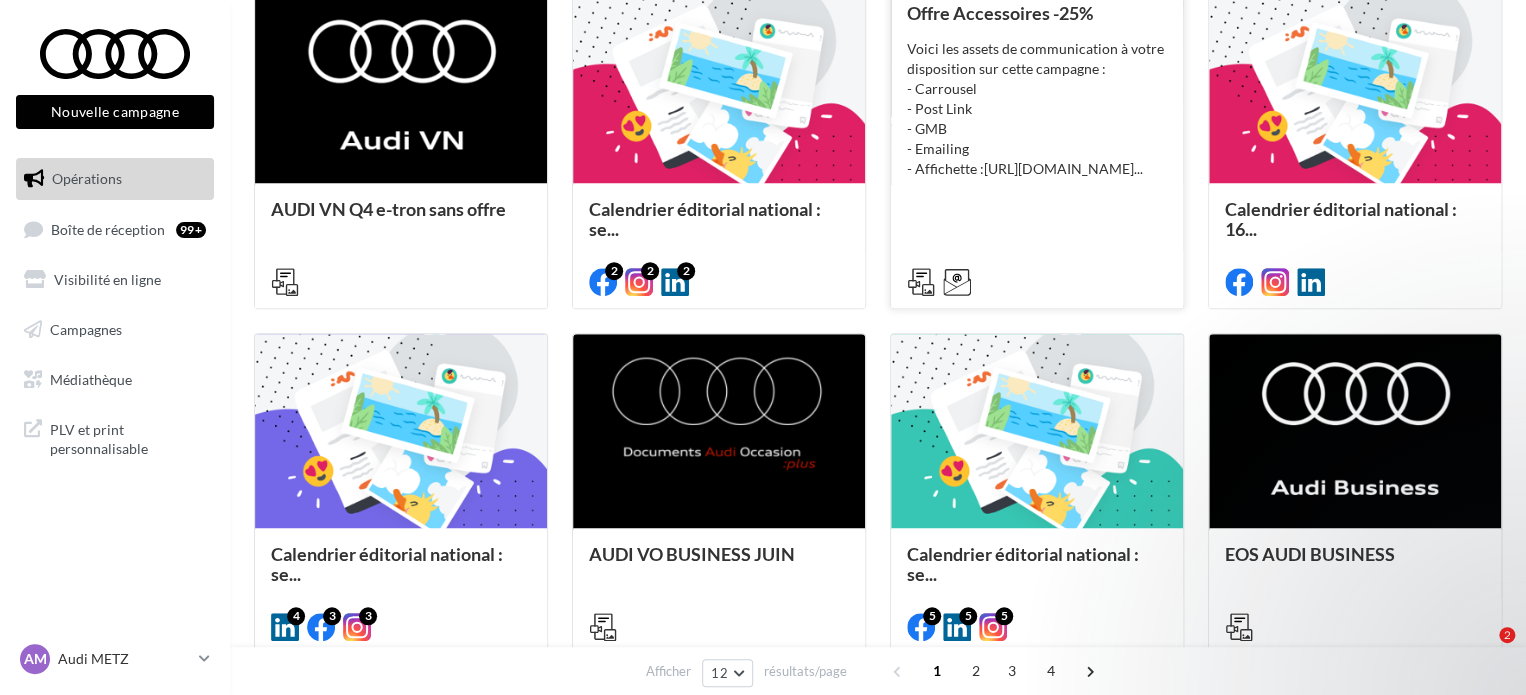 scroll, scrollTop: 600, scrollLeft: 0, axis: vertical 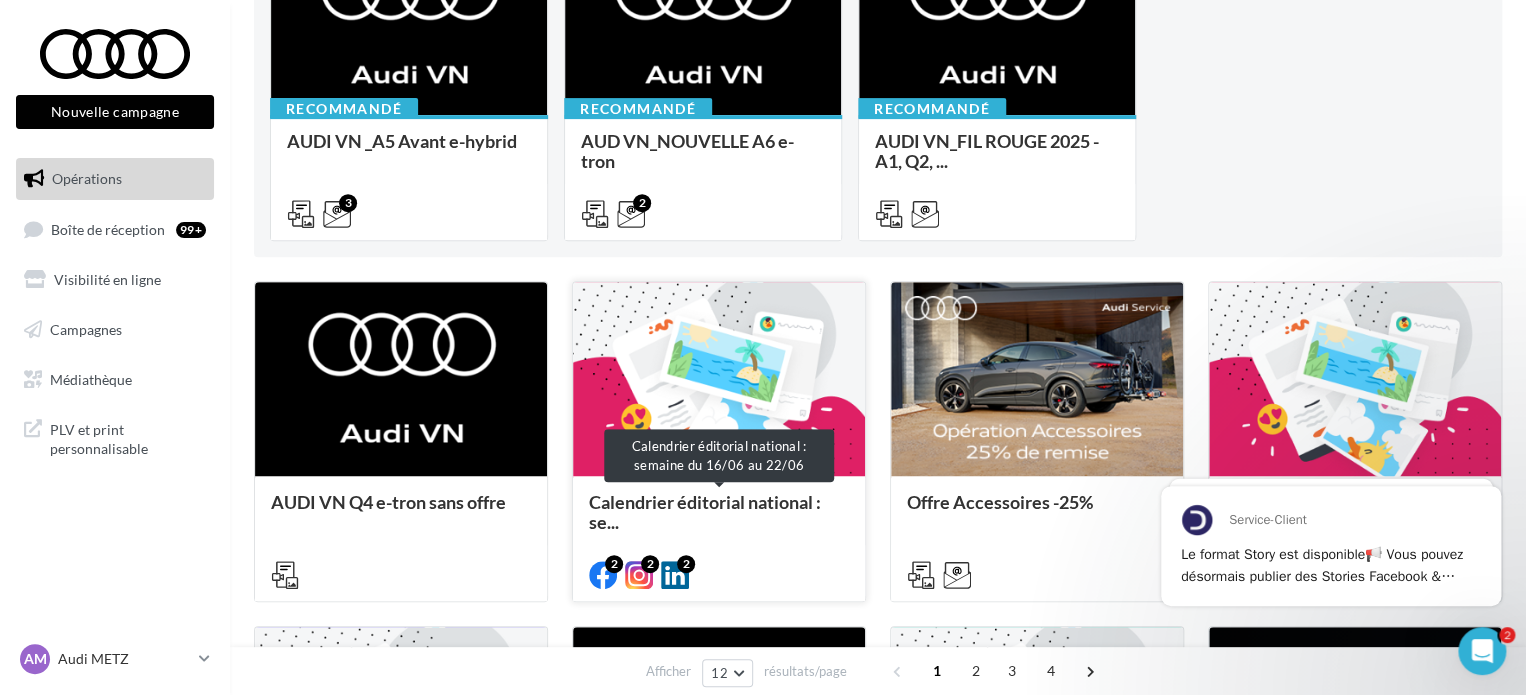 click on "Calendrier éditorial national : se..." at bounding box center (705, 512) 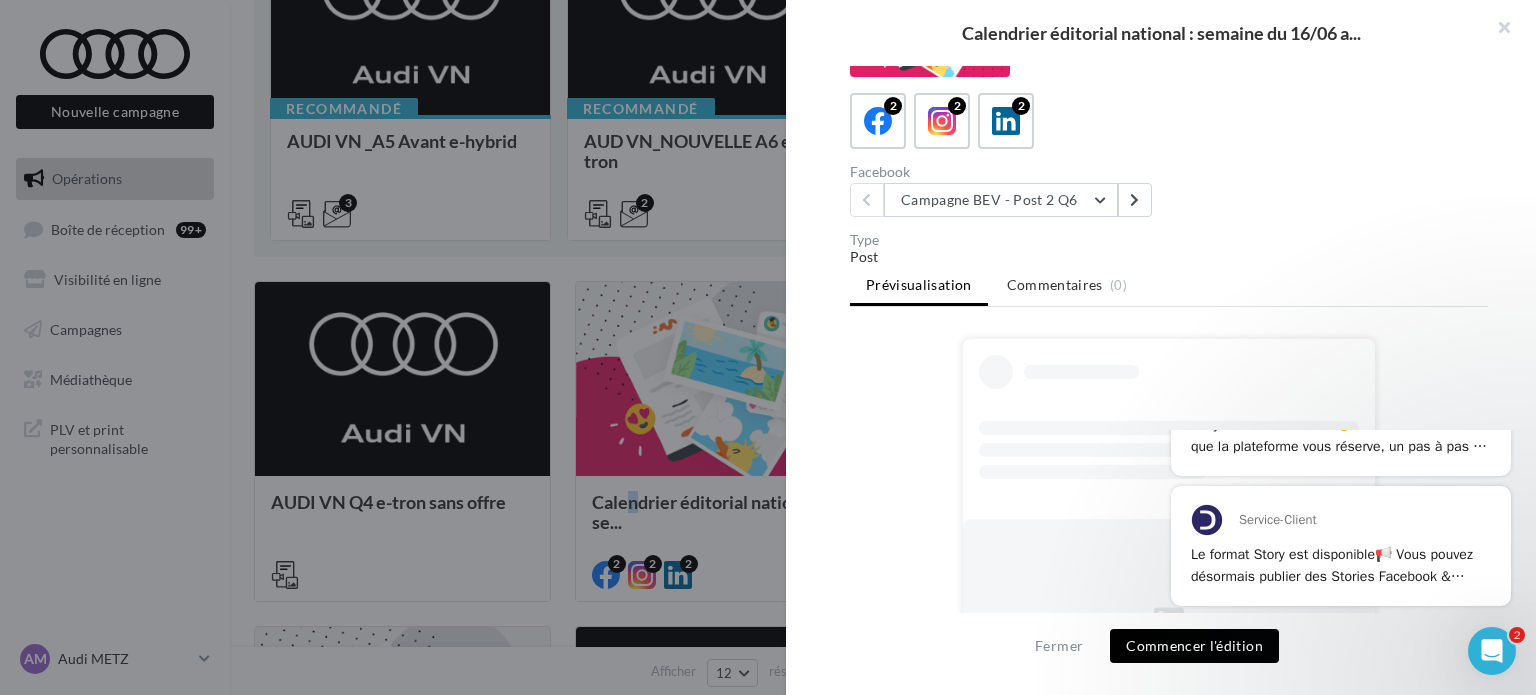 scroll, scrollTop: 195, scrollLeft: 0, axis: vertical 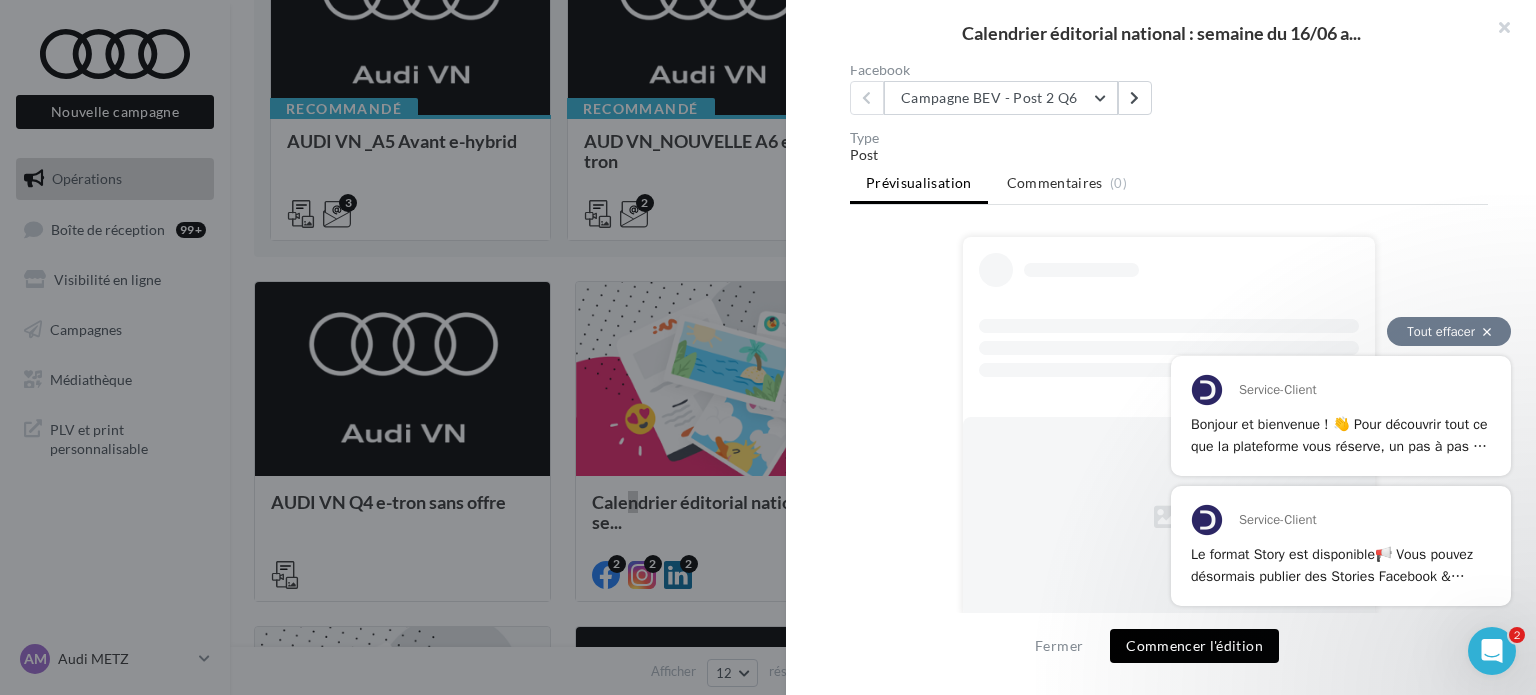 click on "Tout effacer" at bounding box center [1449, 331] 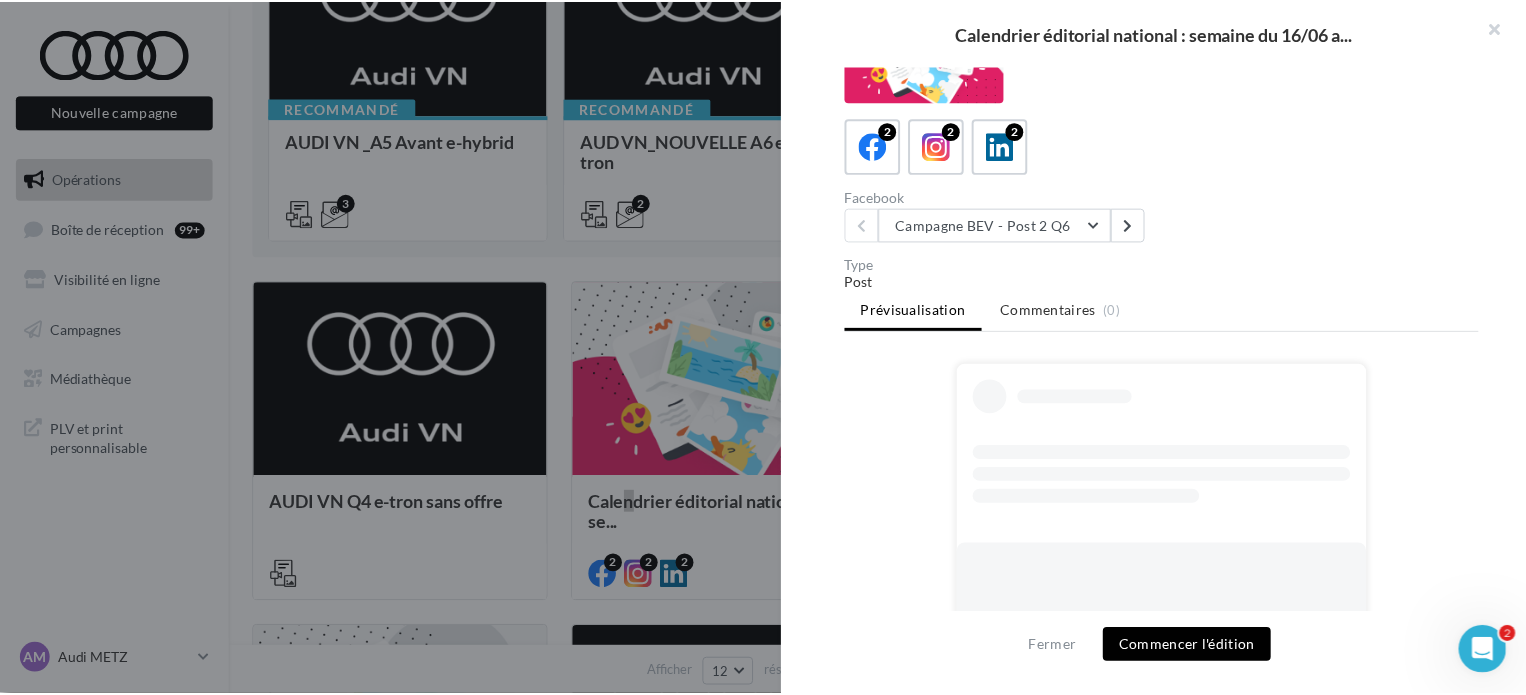 scroll, scrollTop: 0, scrollLeft: 0, axis: both 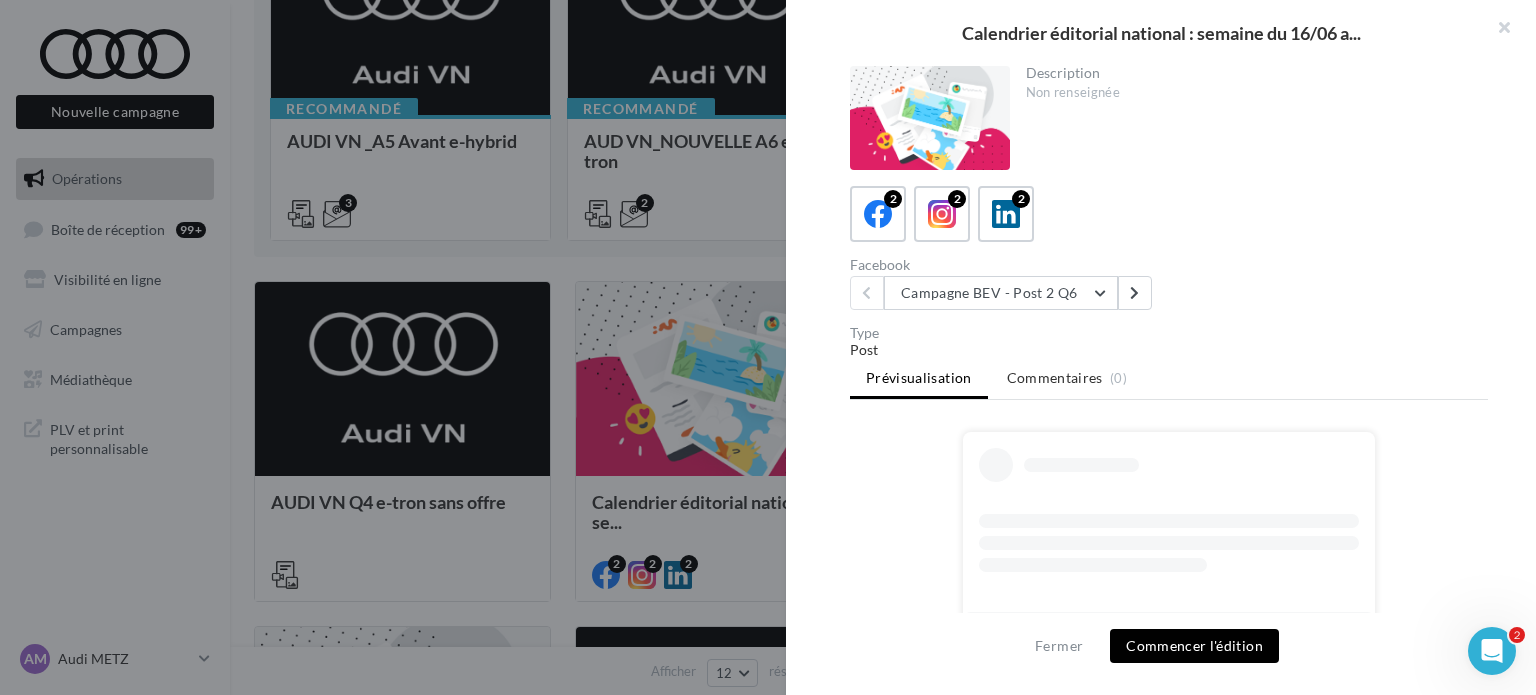 click on "Calendrier éditorial national : semaine du 16/06 a...
Description
Non renseignée
2         2         2
Facebook
Campagne BEV - Post 2 Q6
Campagne BEV - Post 2 Q6     Campagne BEV - Post 4 A6 SB
Type
Post
Prévisualisation
Commentaires
(0)
La prévisualisation est non-contractuelle
Fermer
Commencer l'édition" at bounding box center [883, 1372] 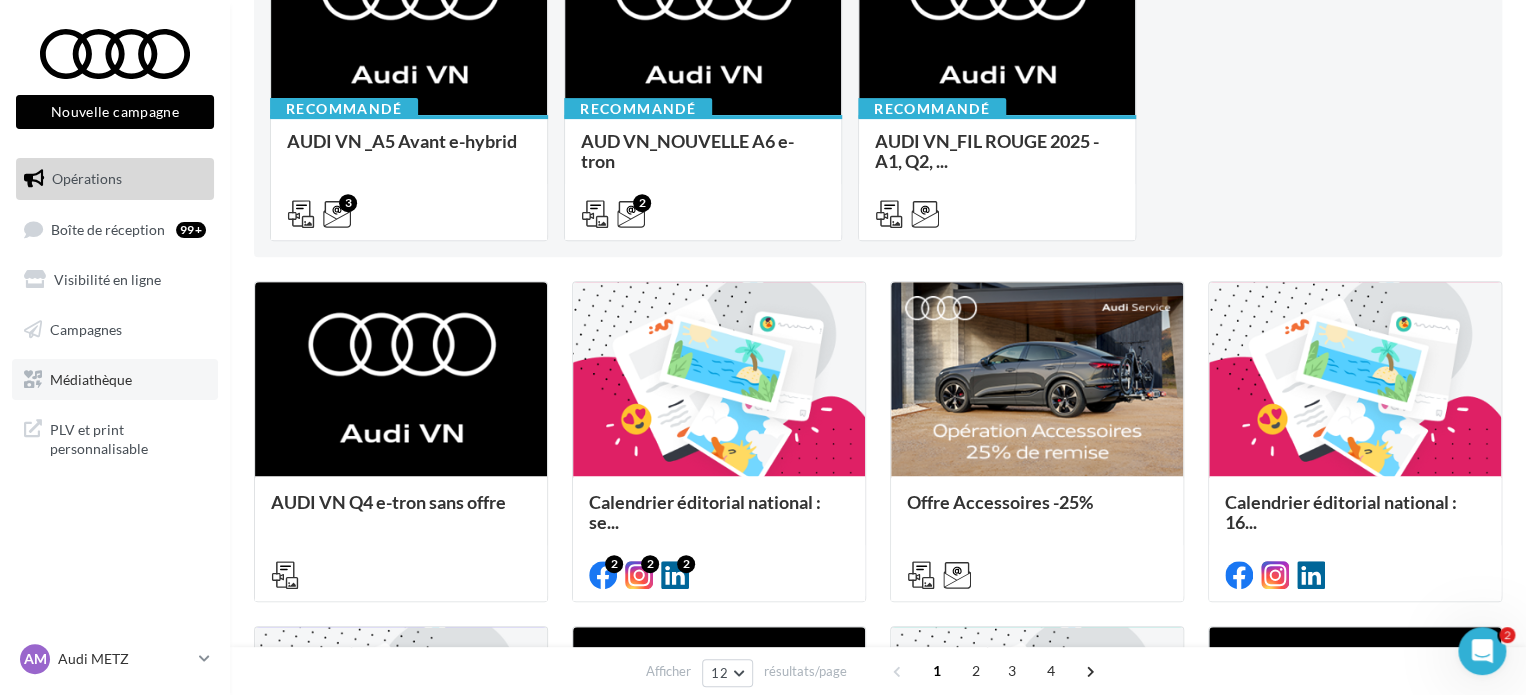 click on "Médiathèque" at bounding box center (115, 380) 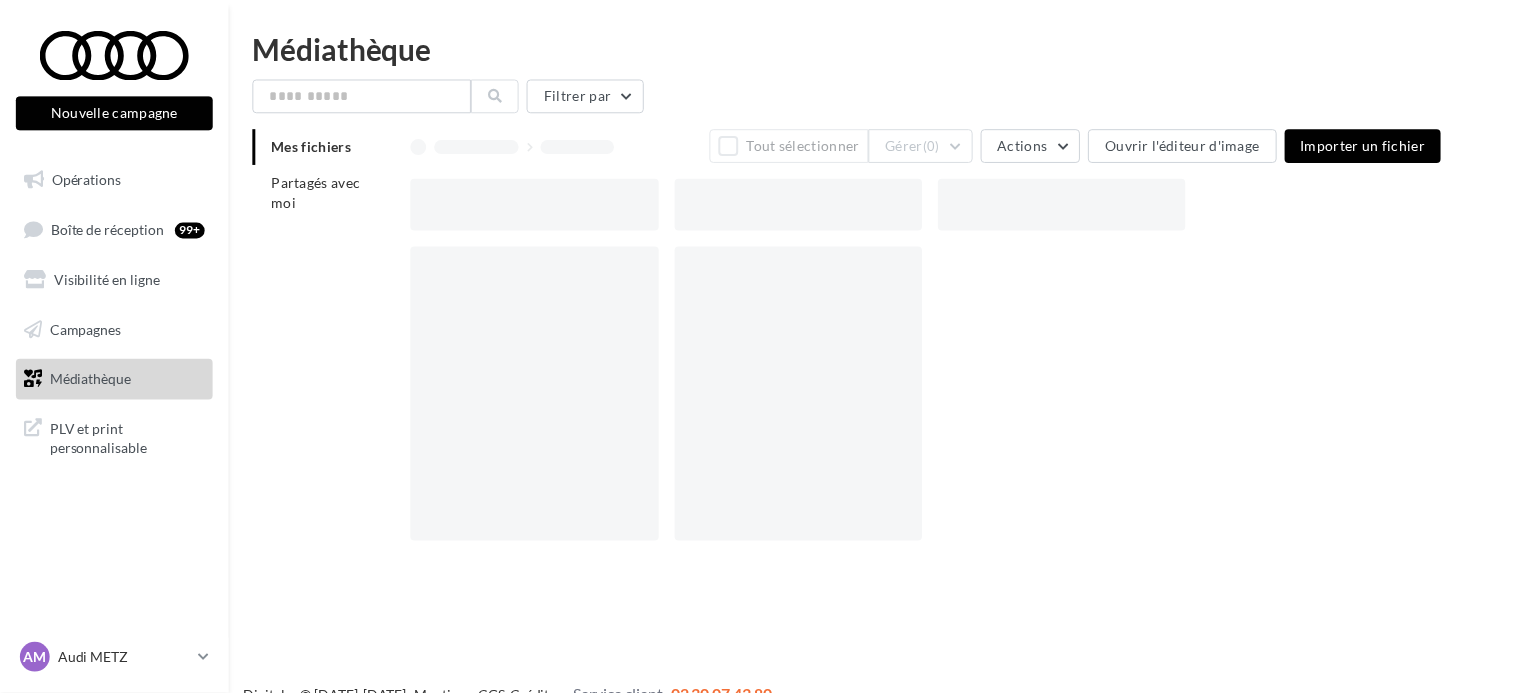 scroll, scrollTop: 0, scrollLeft: 0, axis: both 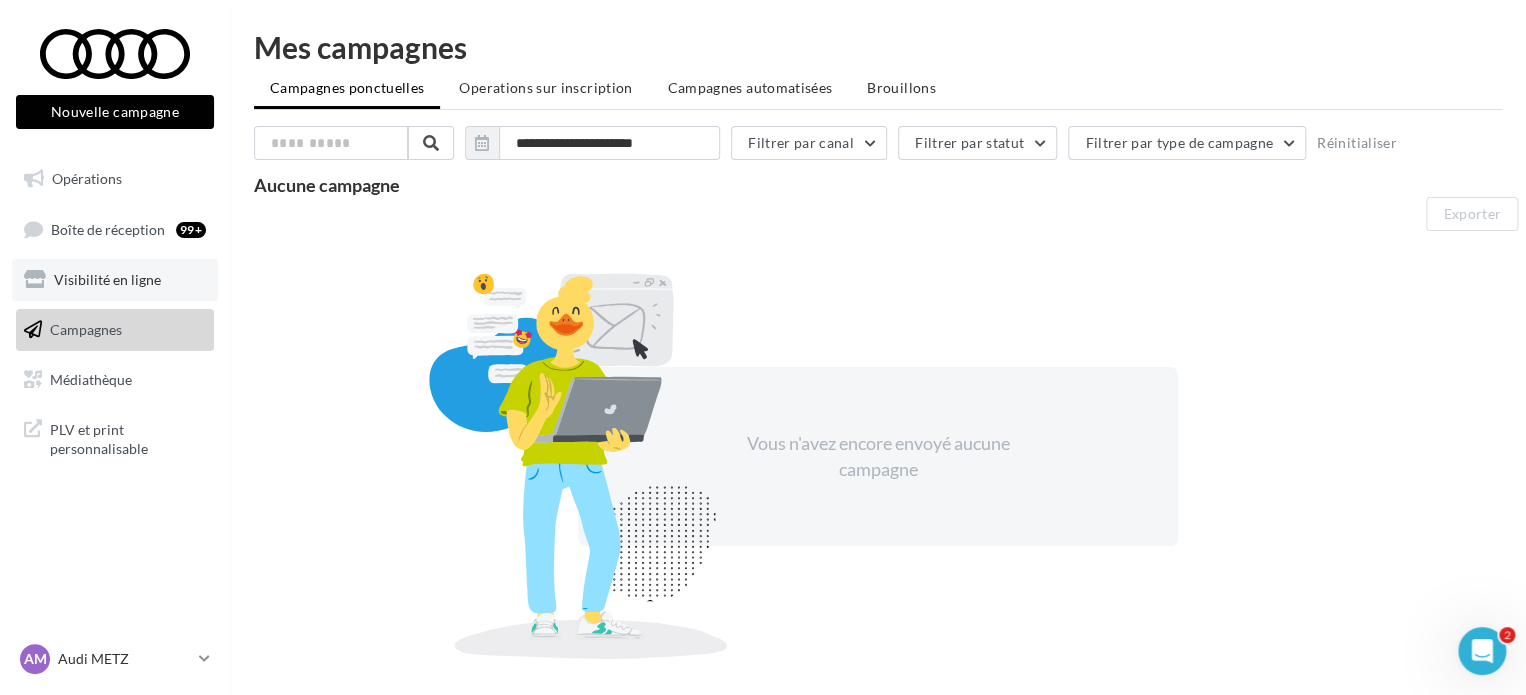 click on "Visibilité en ligne" at bounding box center [107, 279] 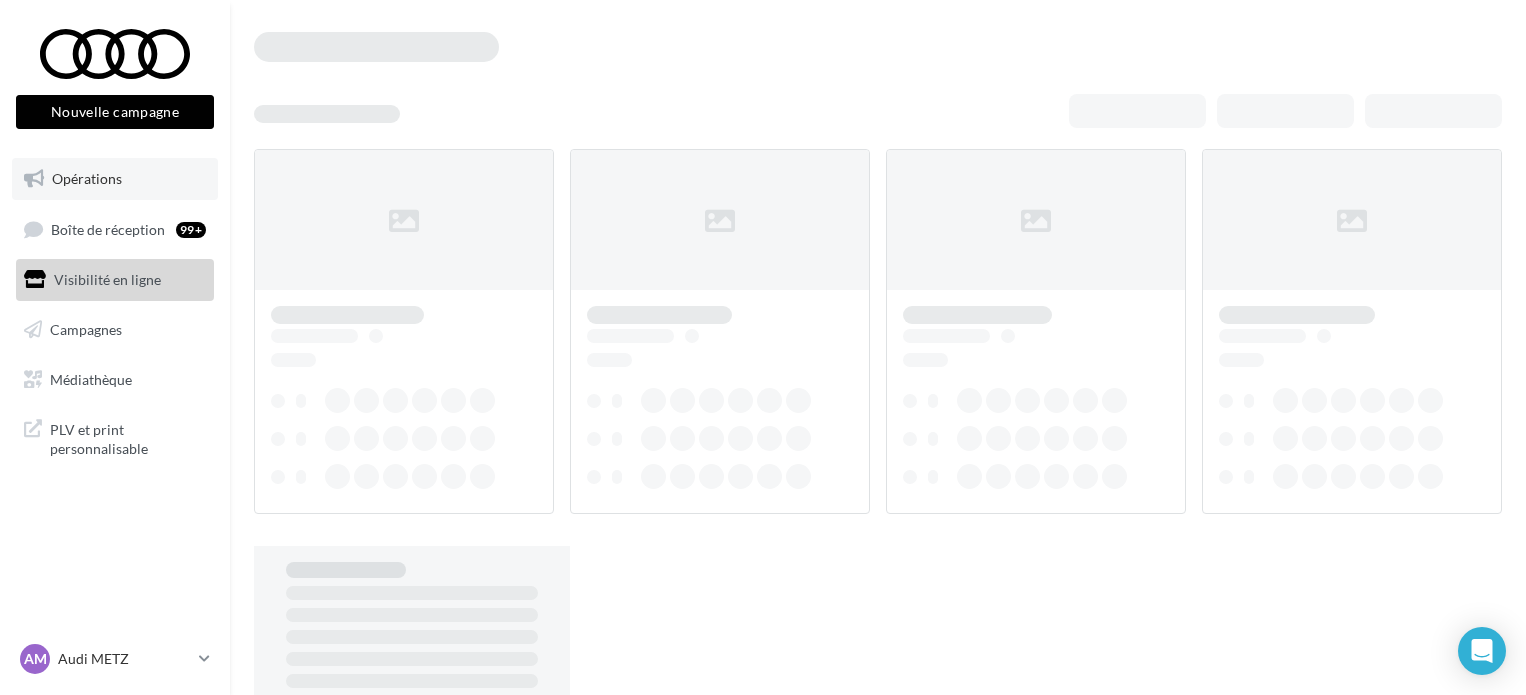 scroll, scrollTop: 0, scrollLeft: 0, axis: both 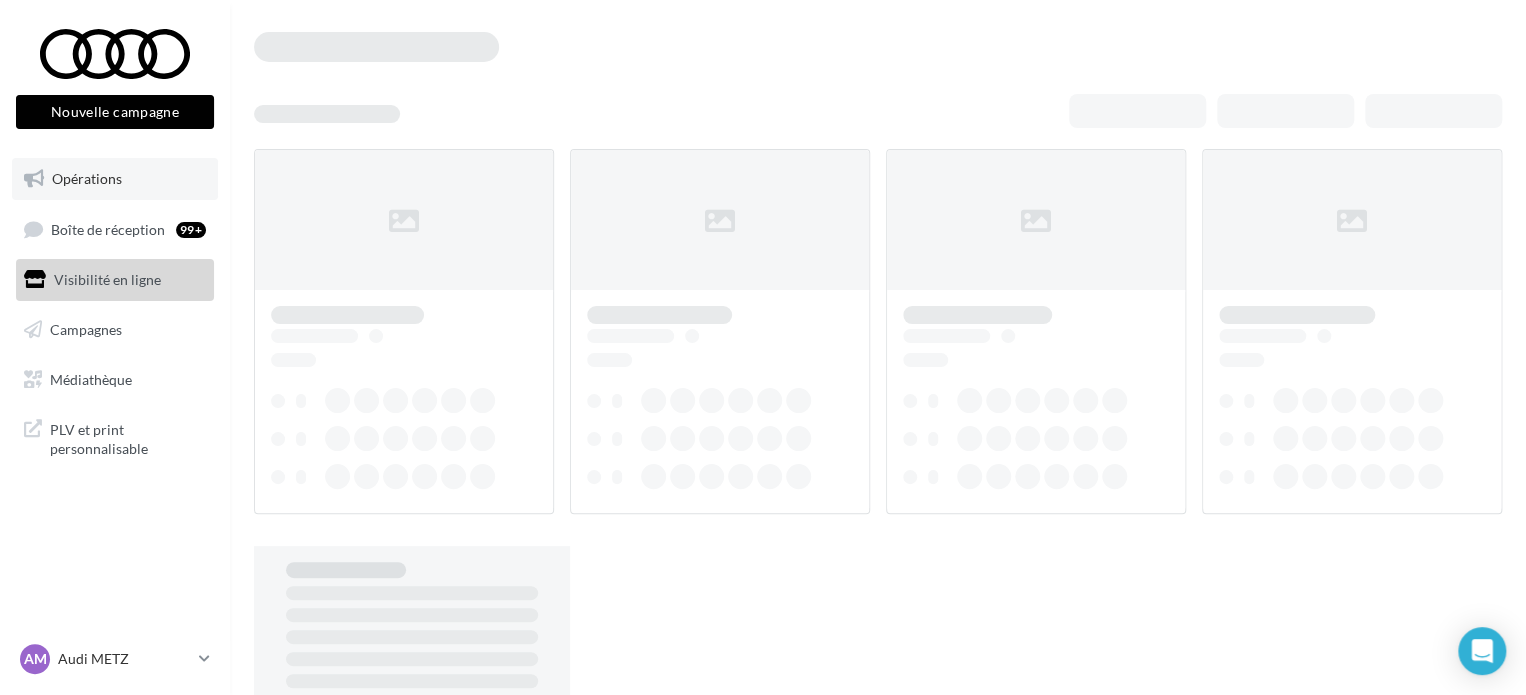 click on "Opérations" at bounding box center [87, 178] 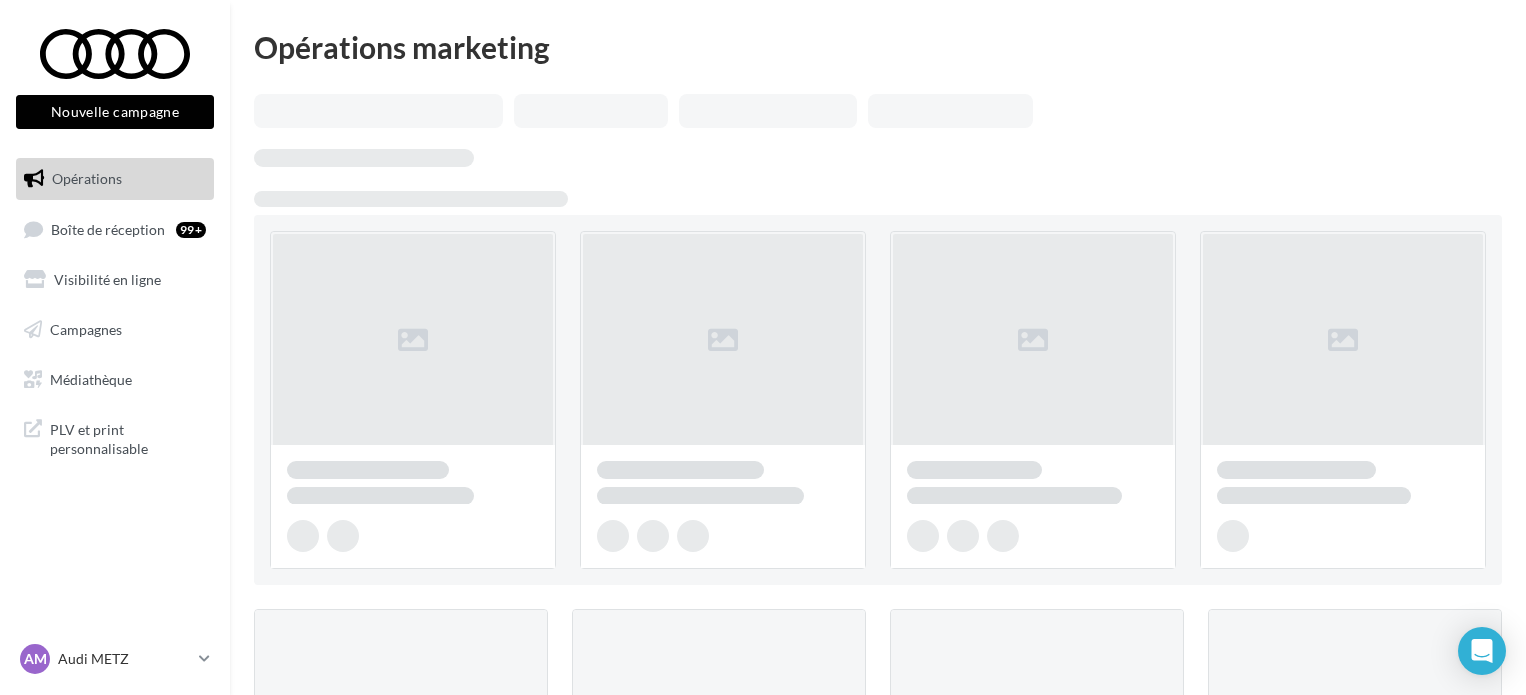 scroll, scrollTop: 0, scrollLeft: 0, axis: both 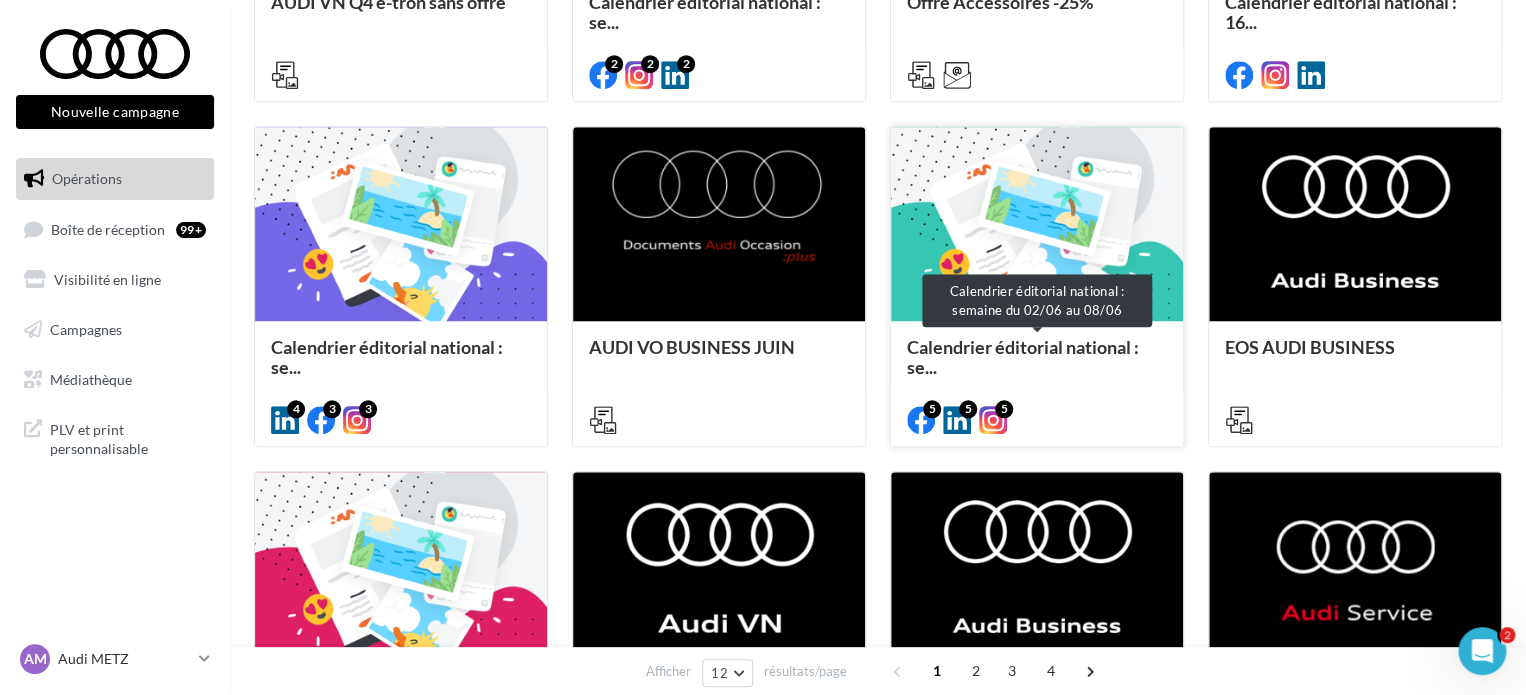 click on "Calendrier éditorial national : se..." at bounding box center (1023, 357) 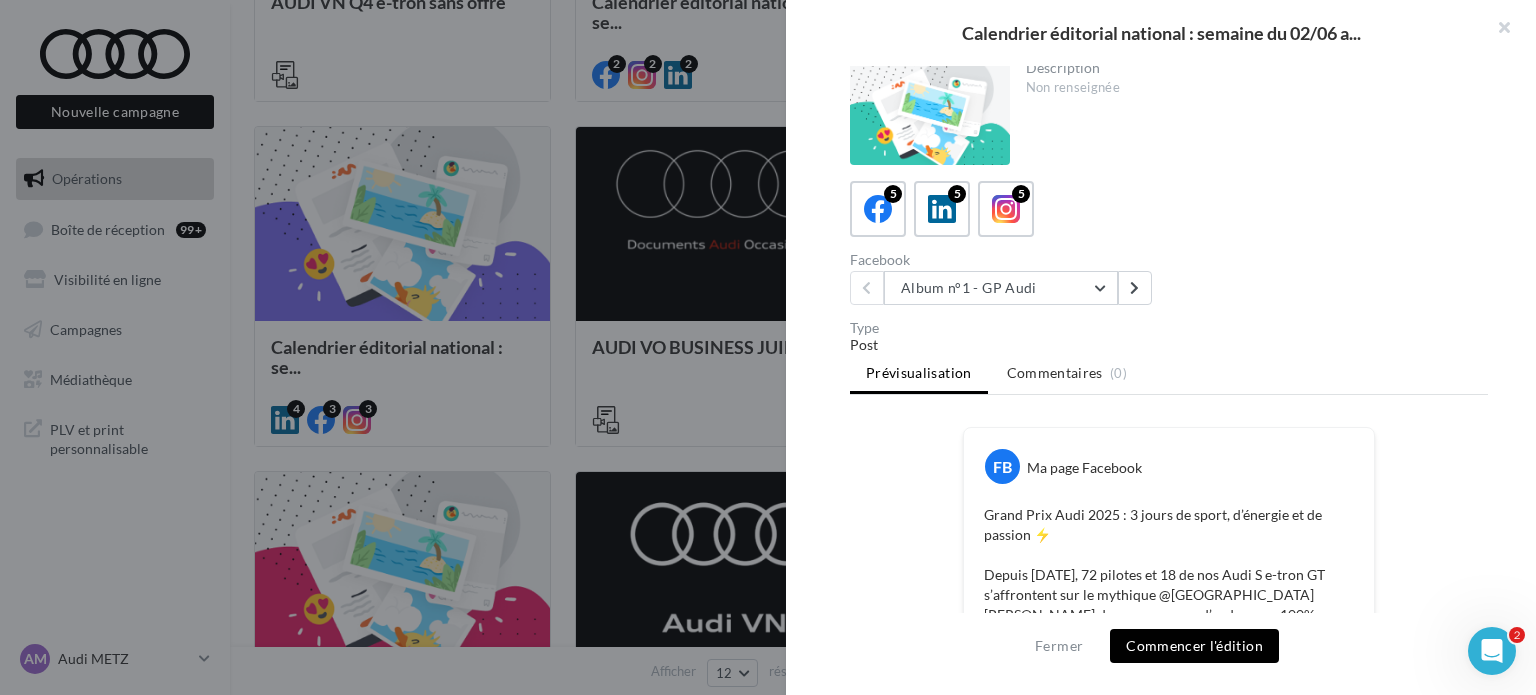 scroll, scrollTop: 0, scrollLeft: 0, axis: both 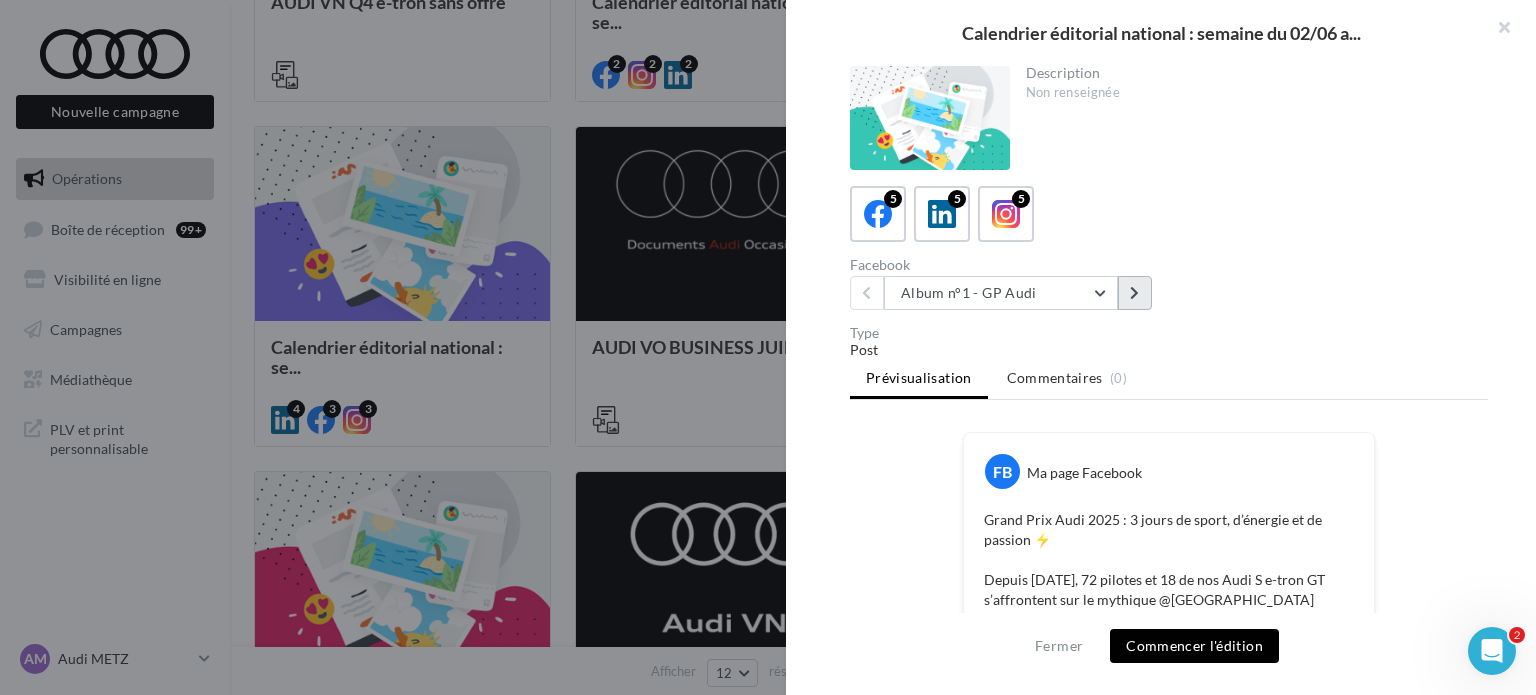 click at bounding box center [1135, 293] 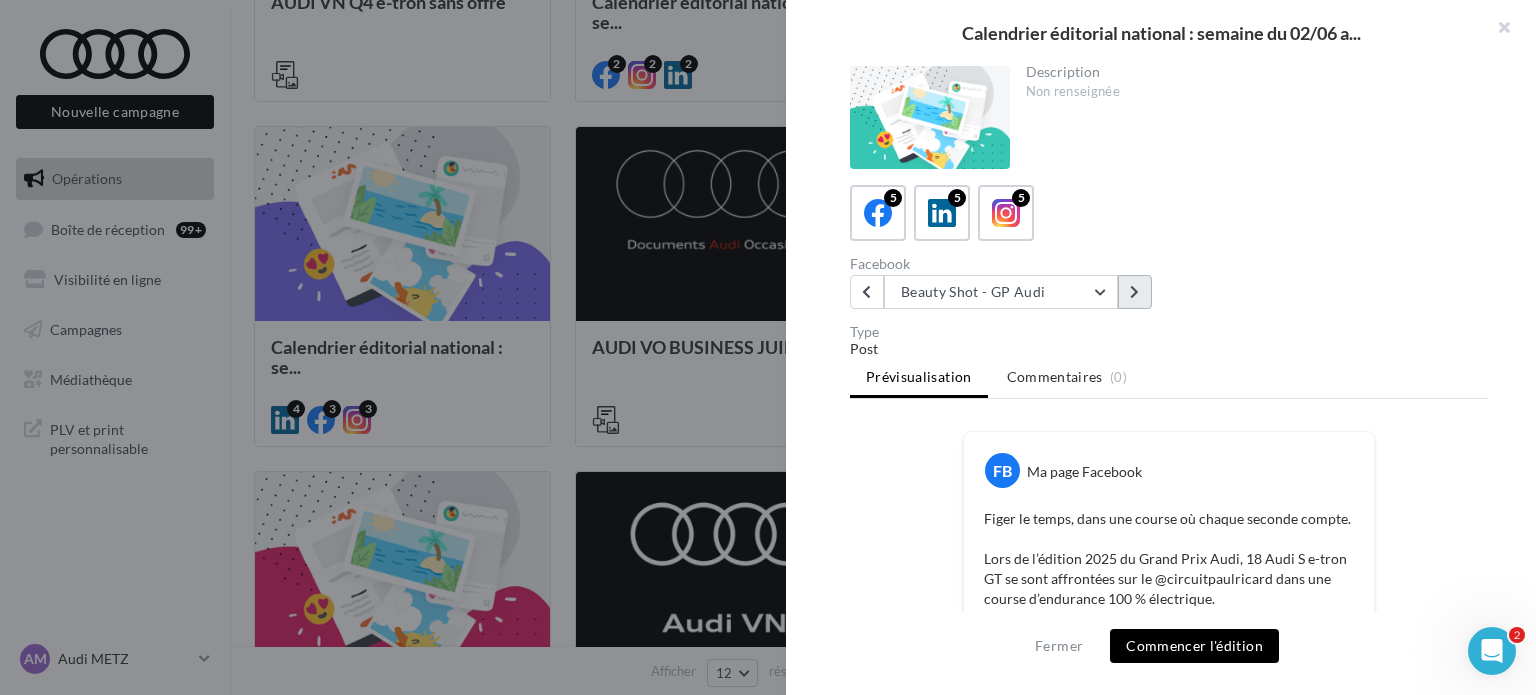 scroll, scrollTop: 0, scrollLeft: 0, axis: both 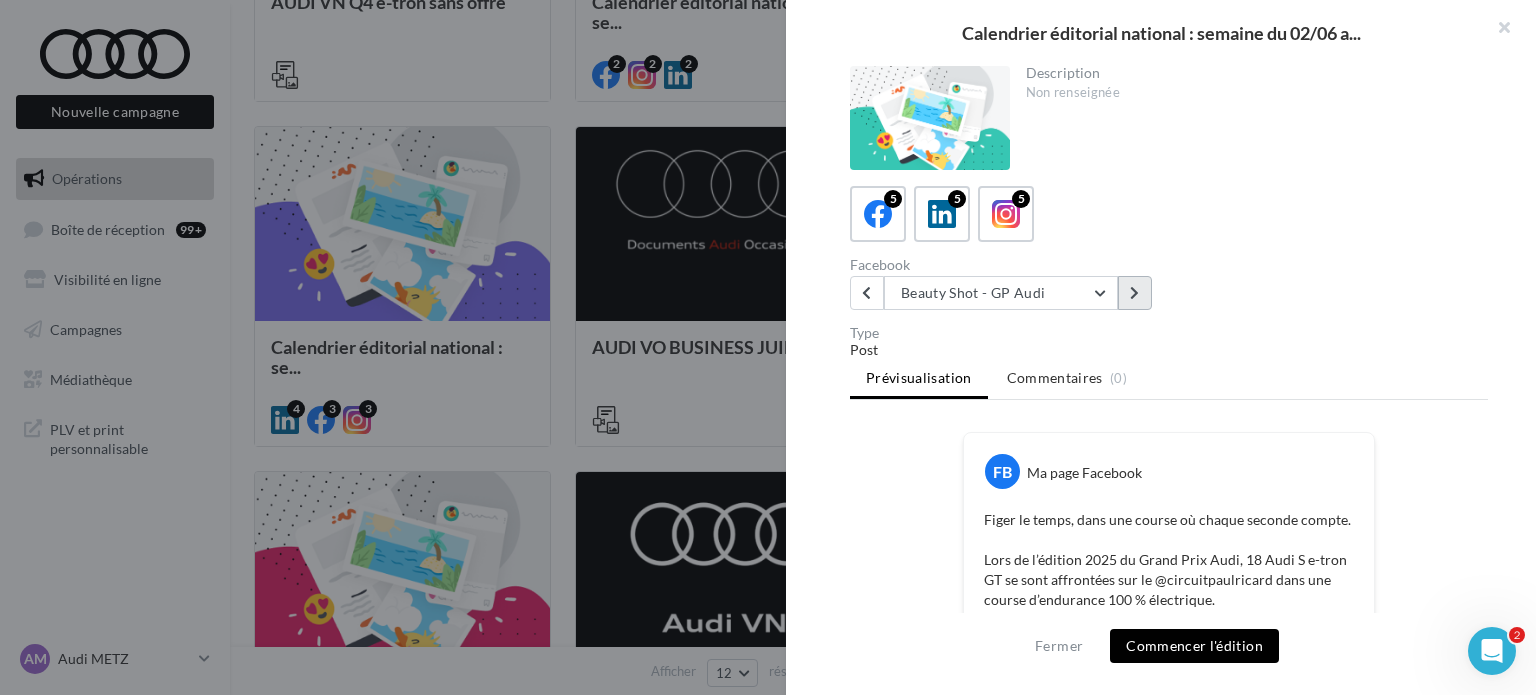 click at bounding box center [1135, 293] 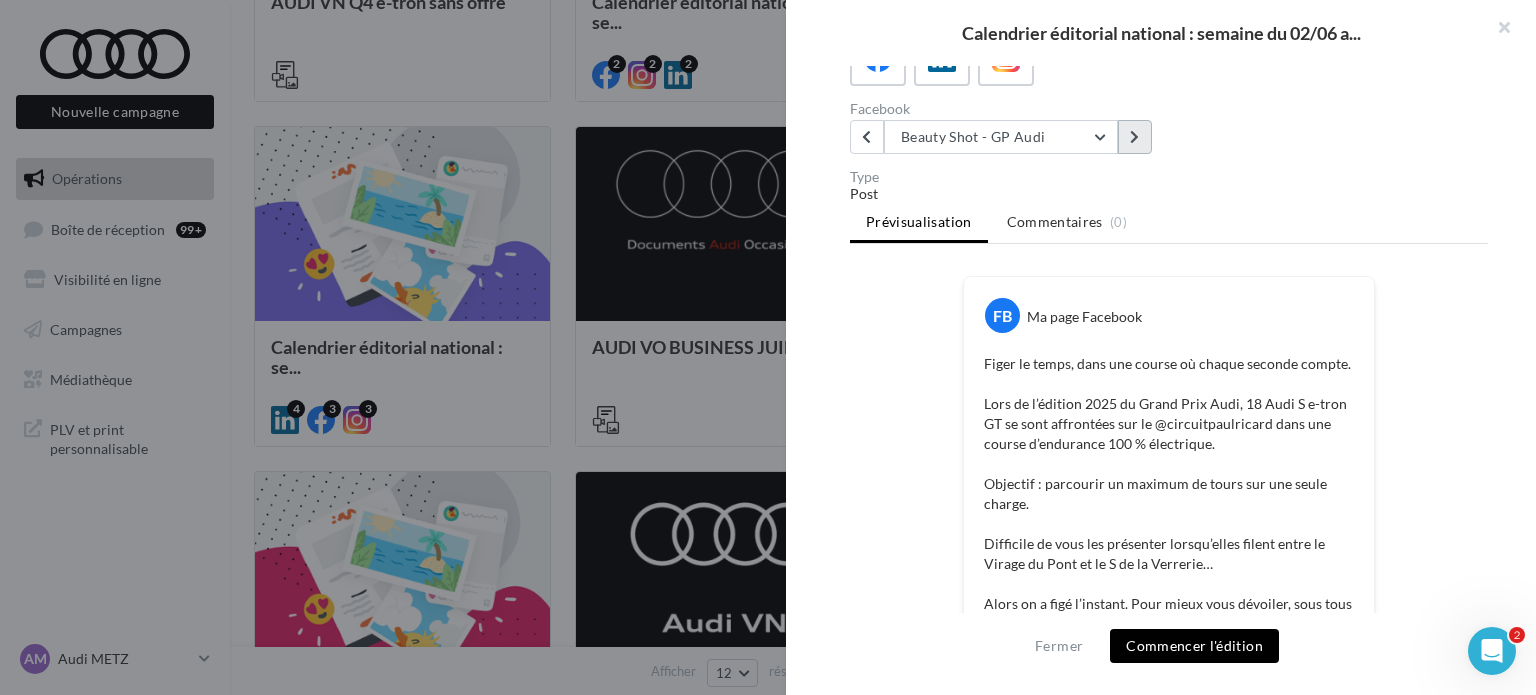 scroll, scrollTop: 82, scrollLeft: 0, axis: vertical 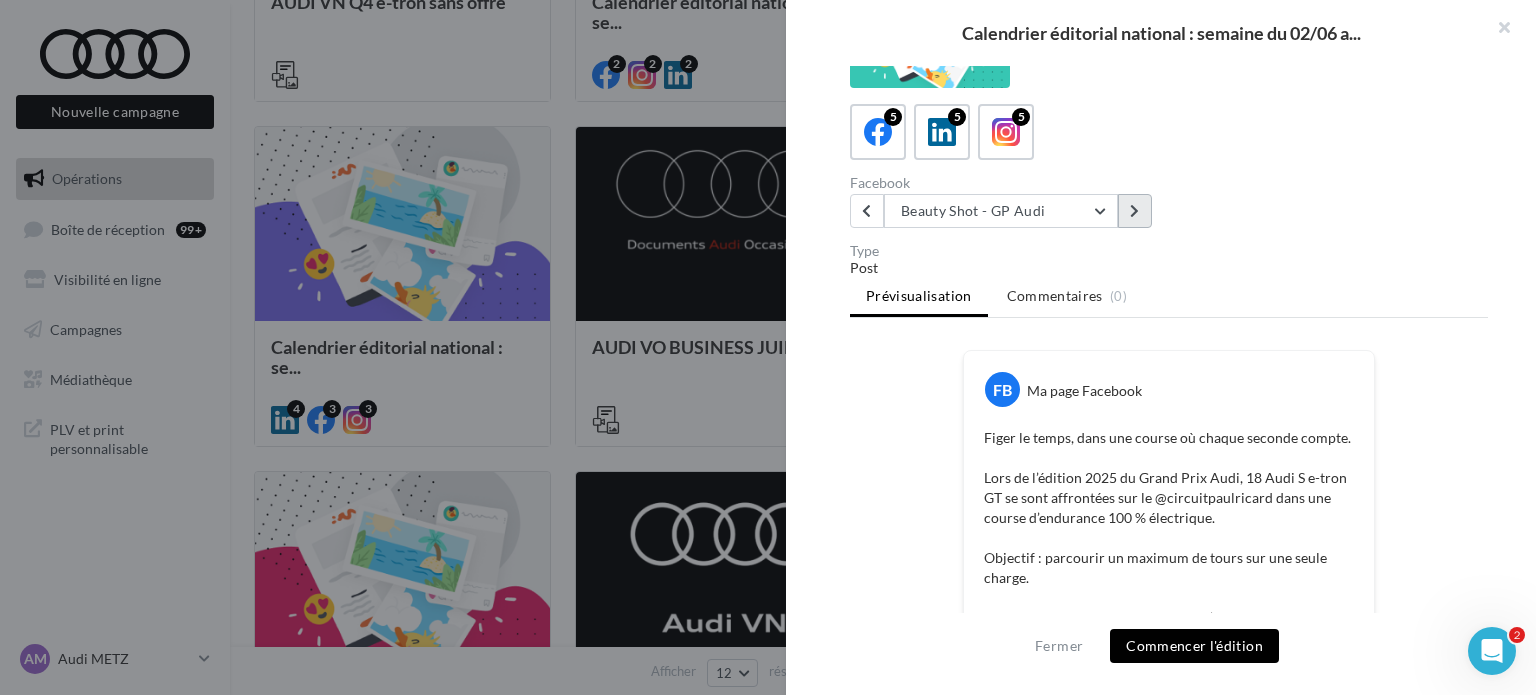 click at bounding box center (1135, 211) 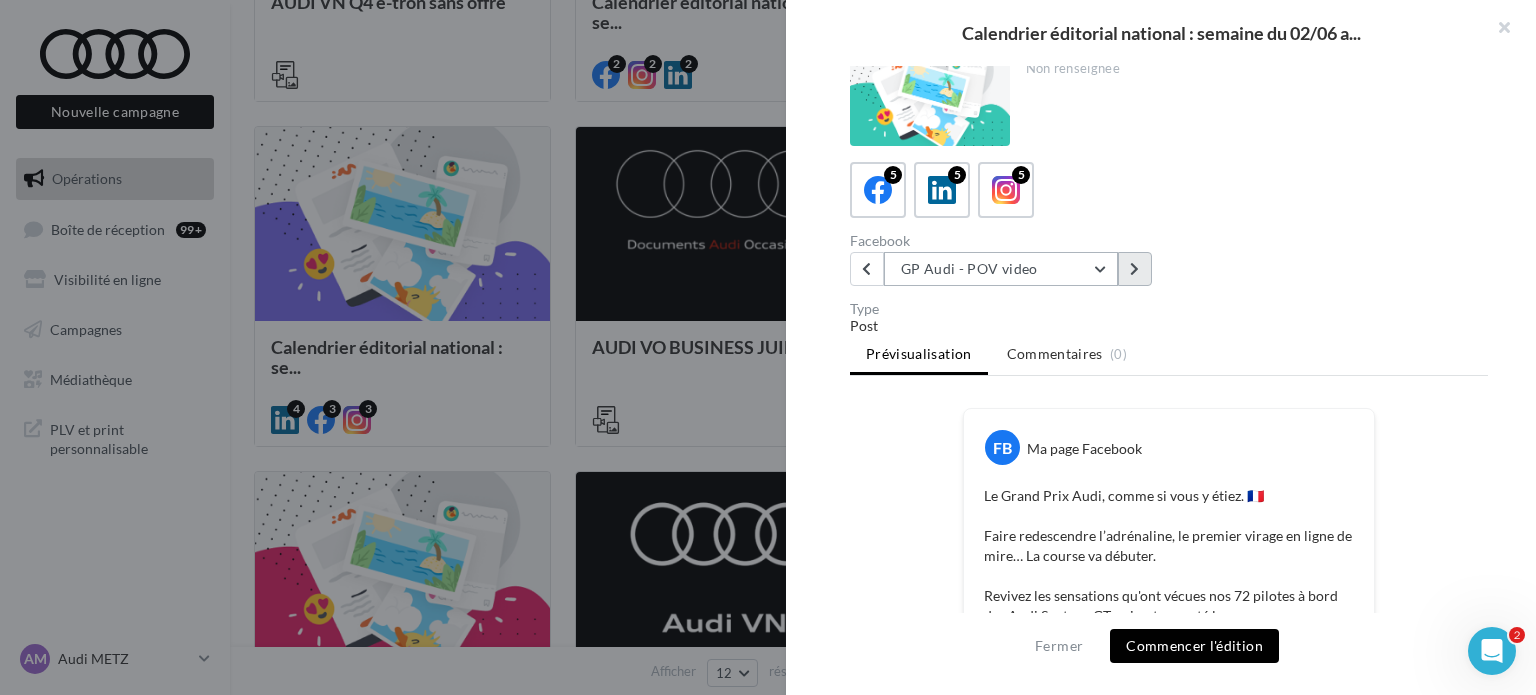 scroll, scrollTop: 0, scrollLeft: 0, axis: both 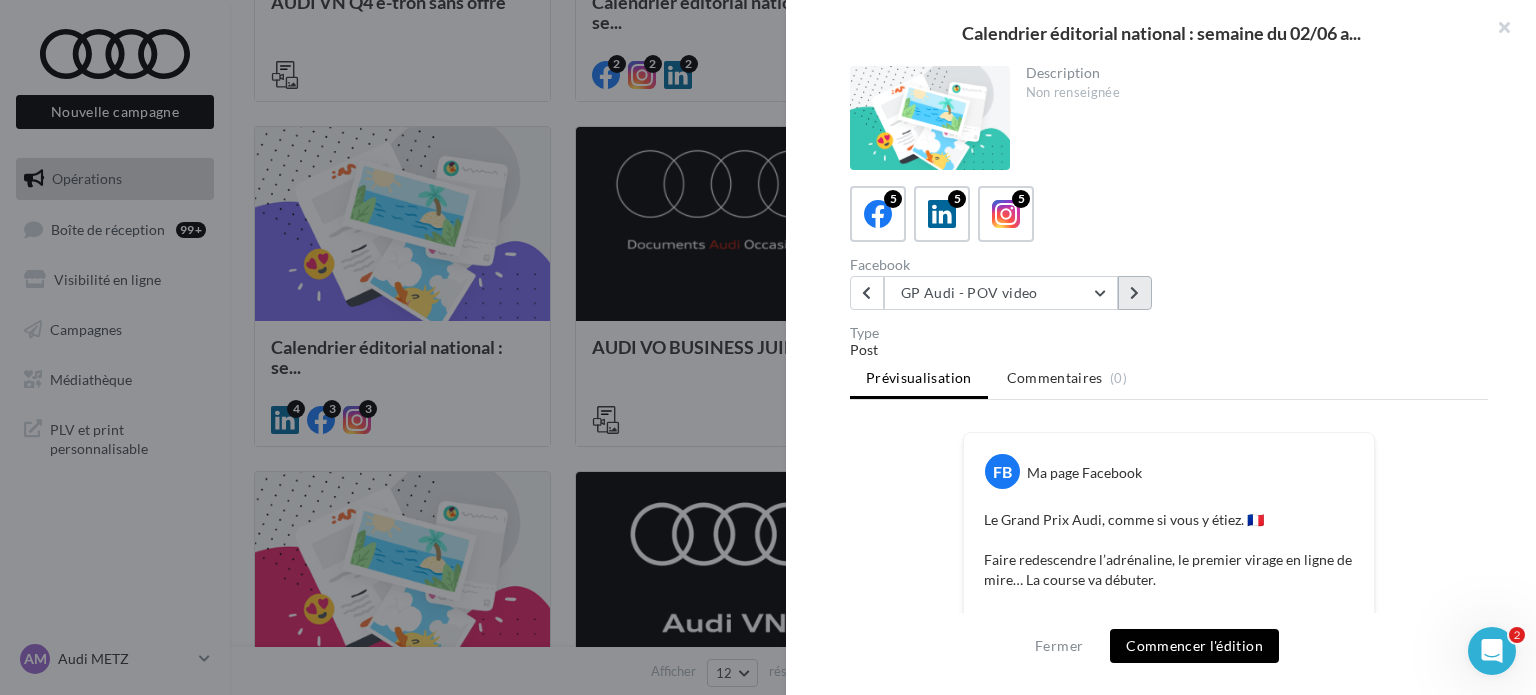 click at bounding box center (1134, 293) 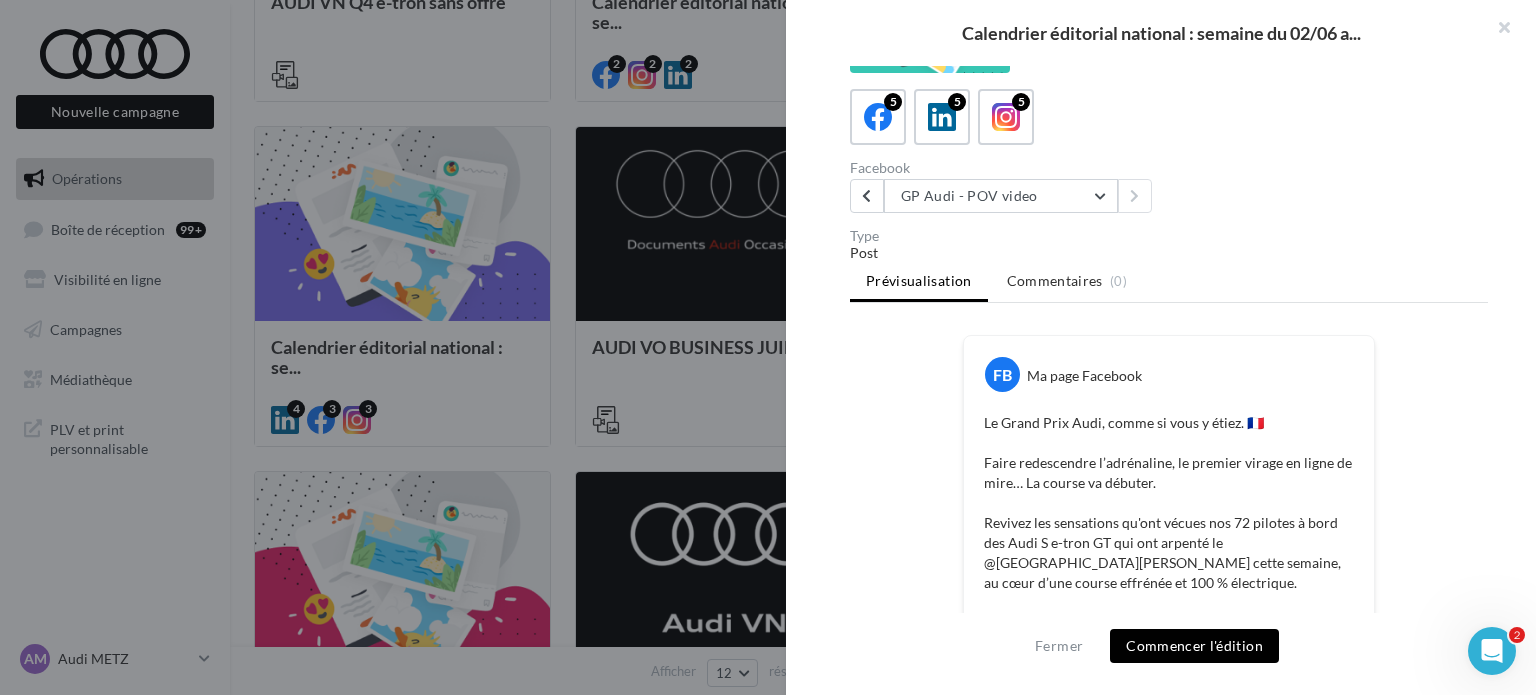 scroll, scrollTop: 0, scrollLeft: 0, axis: both 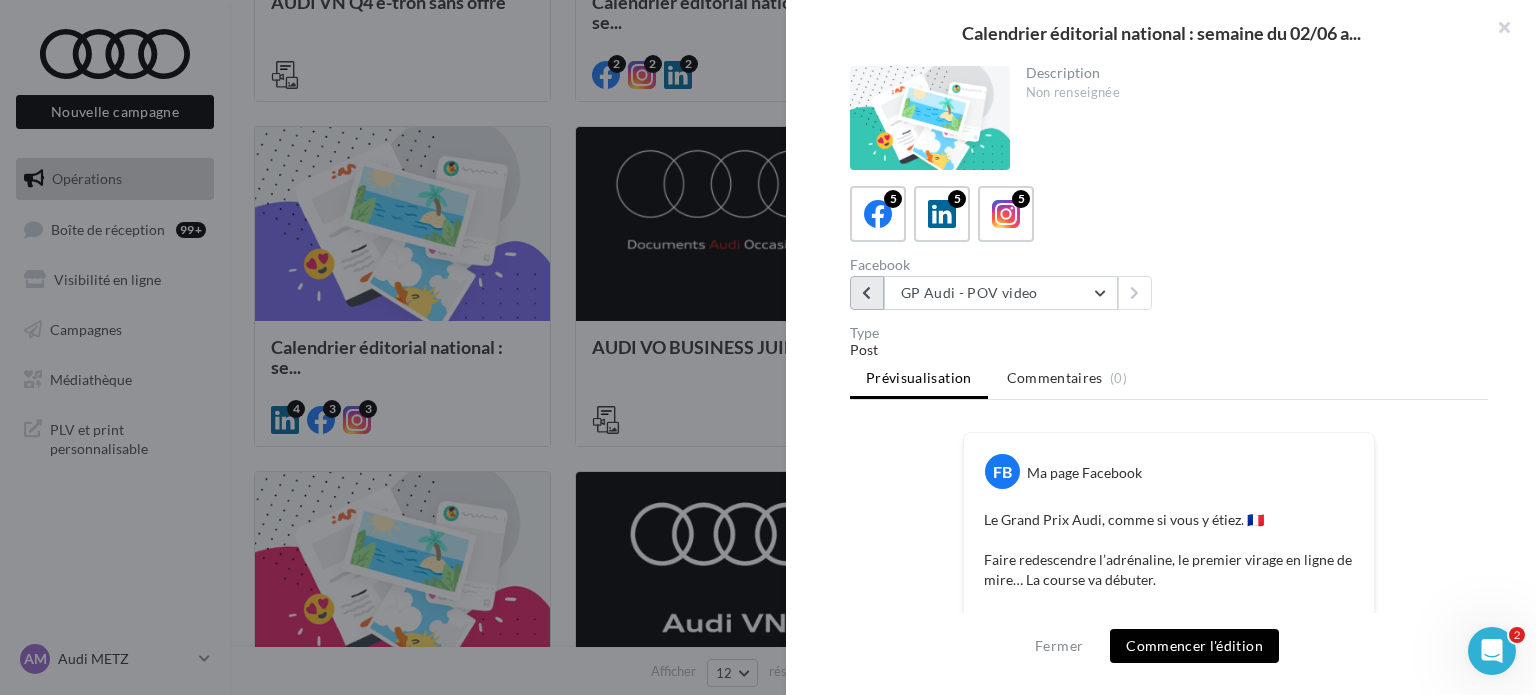 click at bounding box center (866, 293) 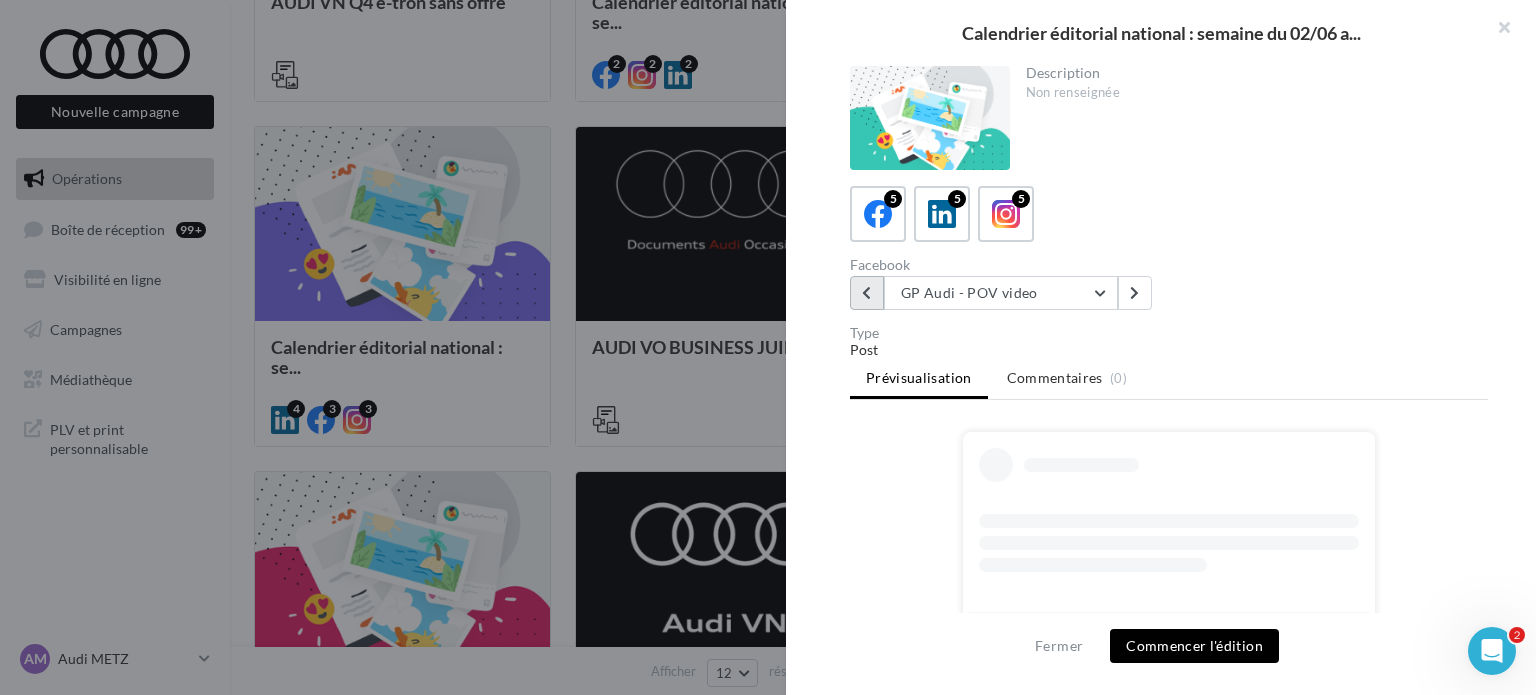 click at bounding box center (866, 293) 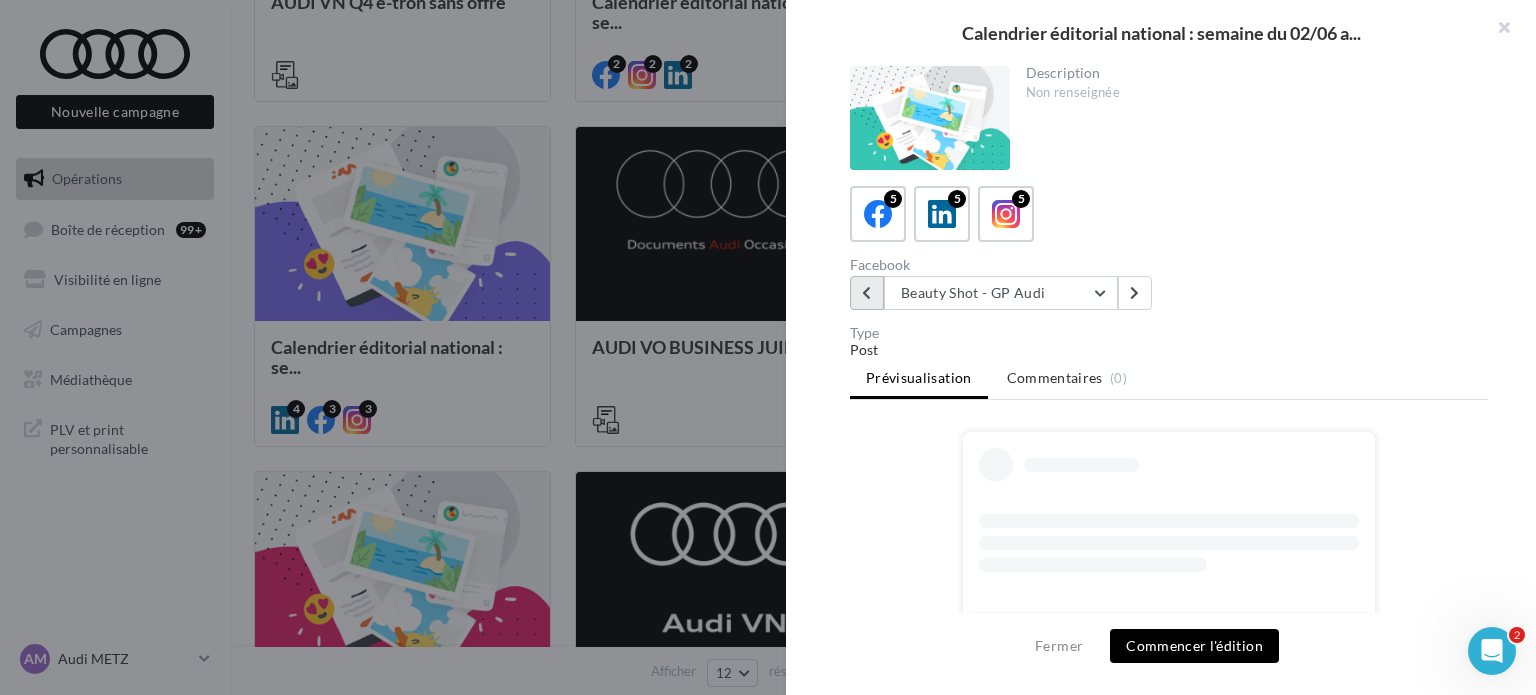 click at bounding box center (866, 293) 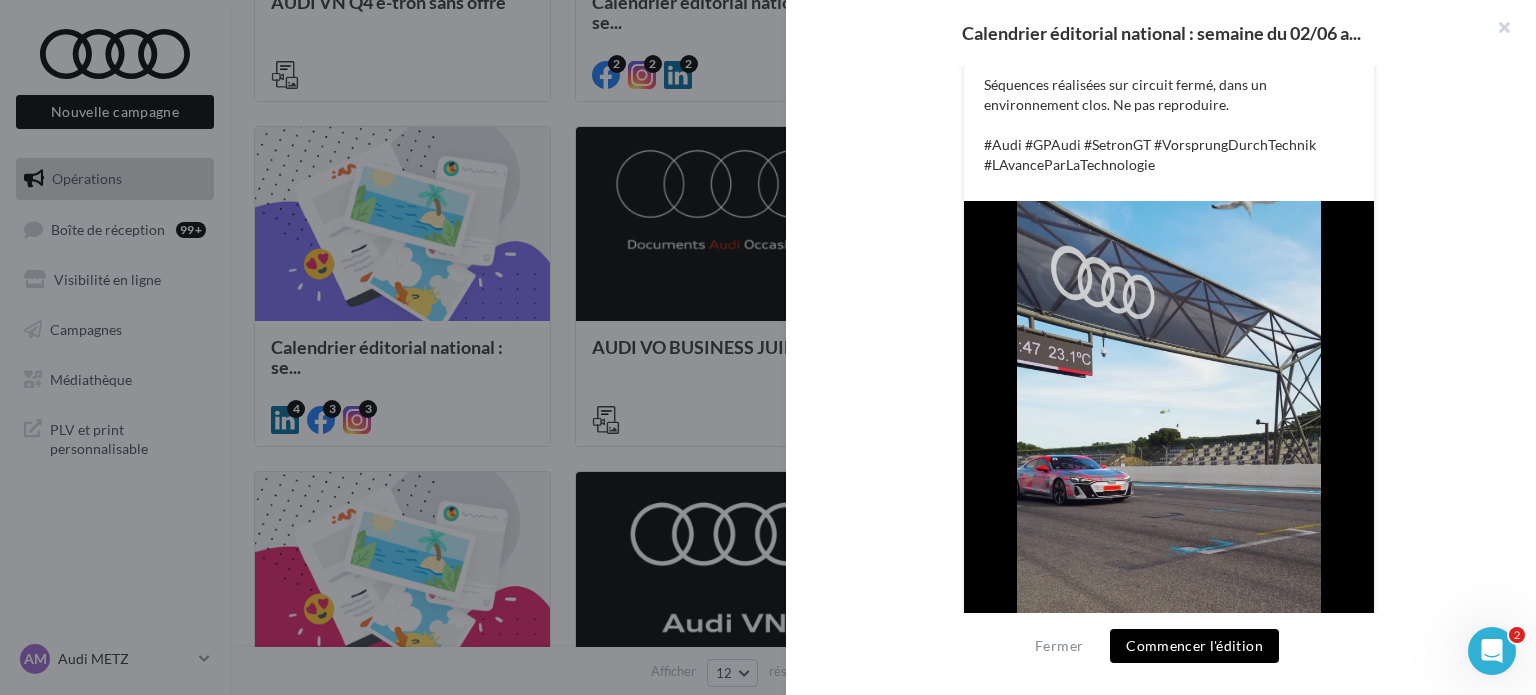 scroll, scrollTop: 1009, scrollLeft: 0, axis: vertical 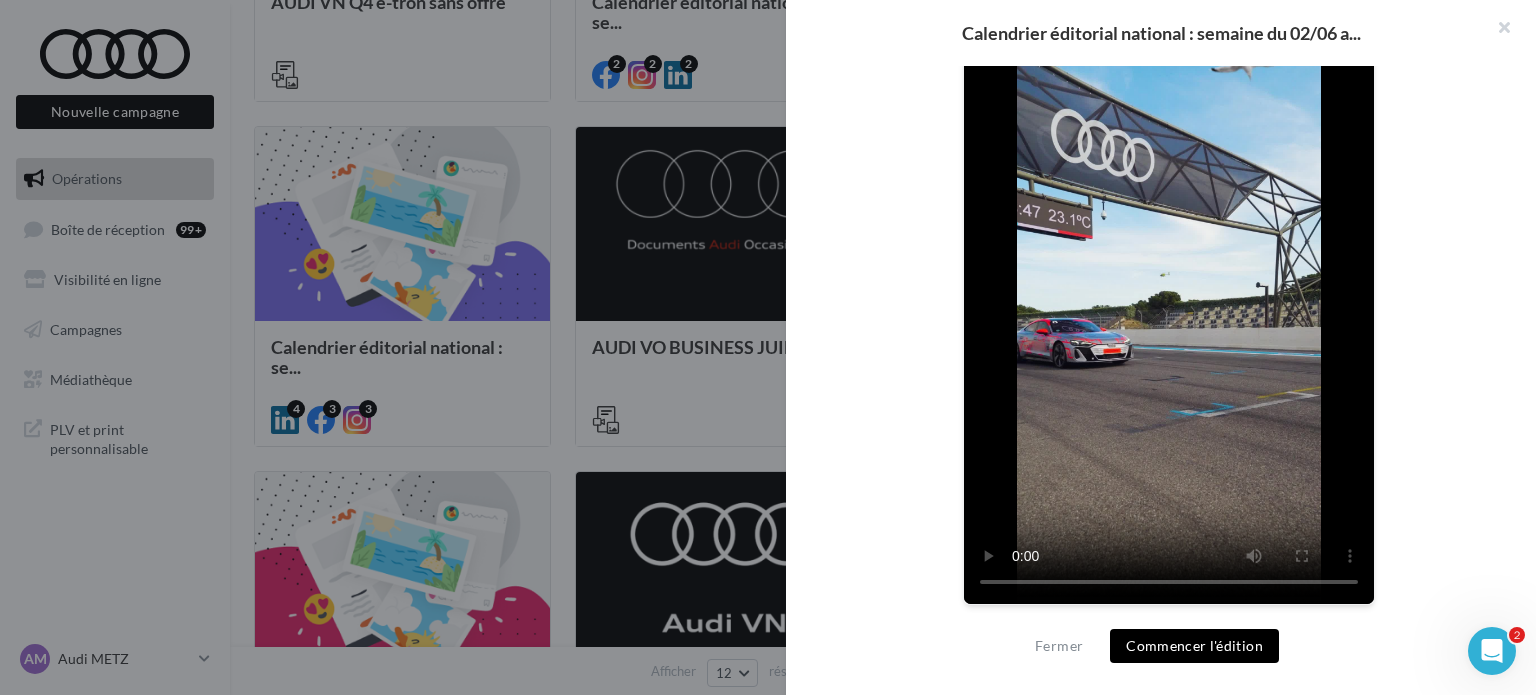 click on "Commencer l'édition" at bounding box center (1194, 646) 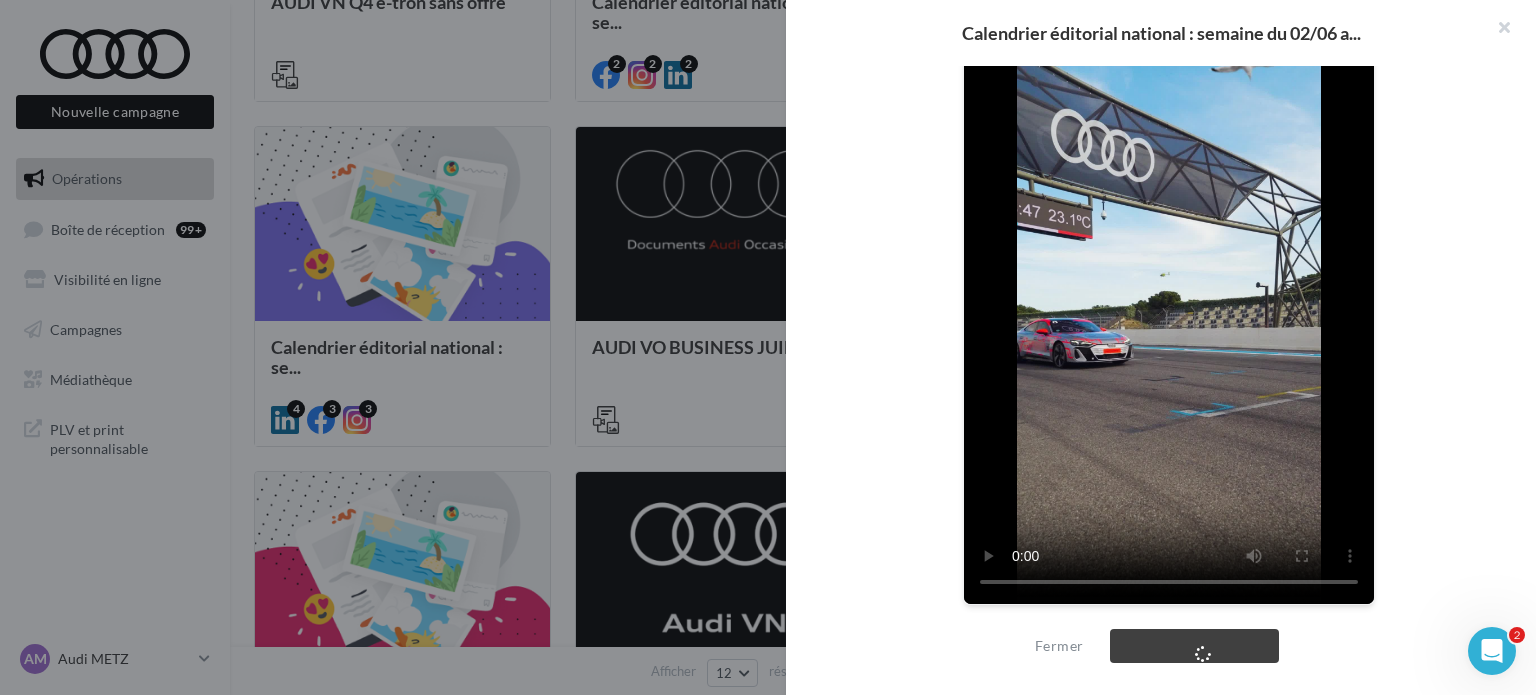 type 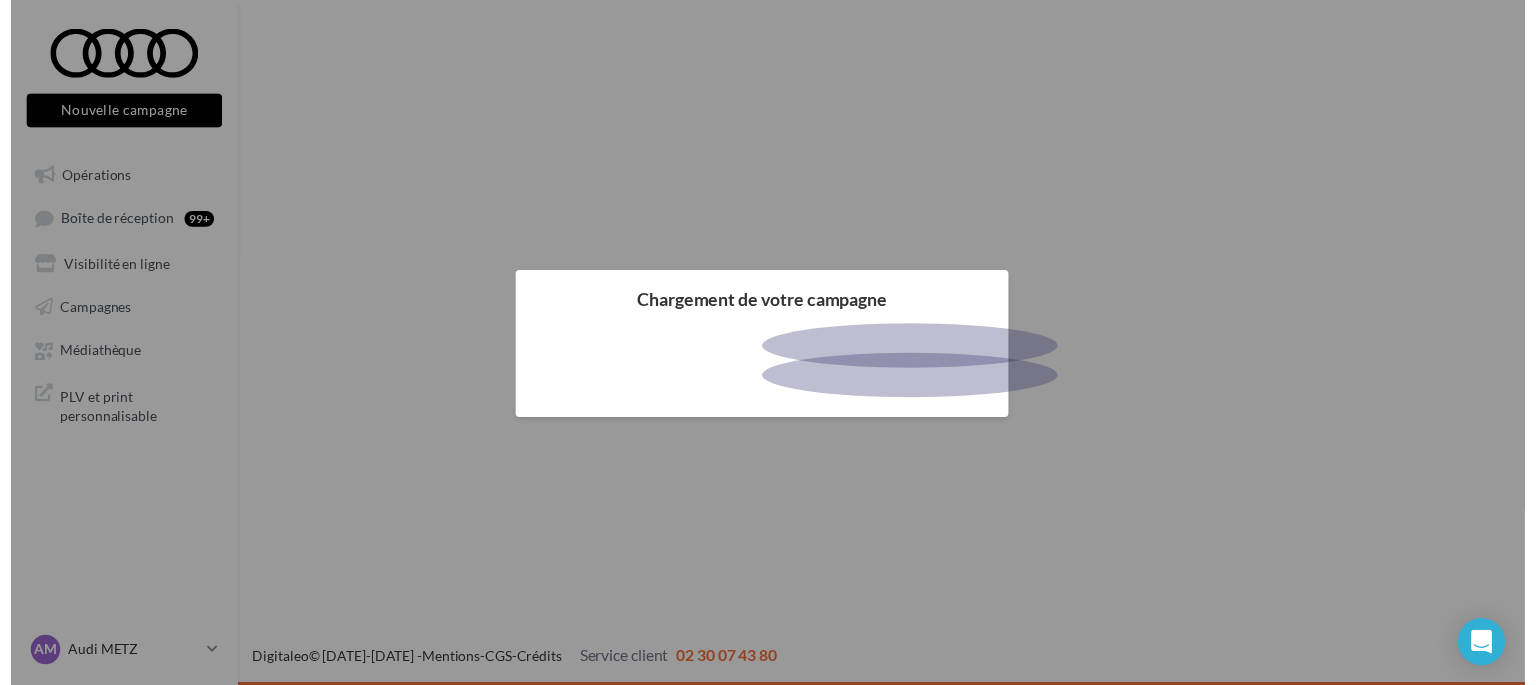 scroll, scrollTop: 0, scrollLeft: 0, axis: both 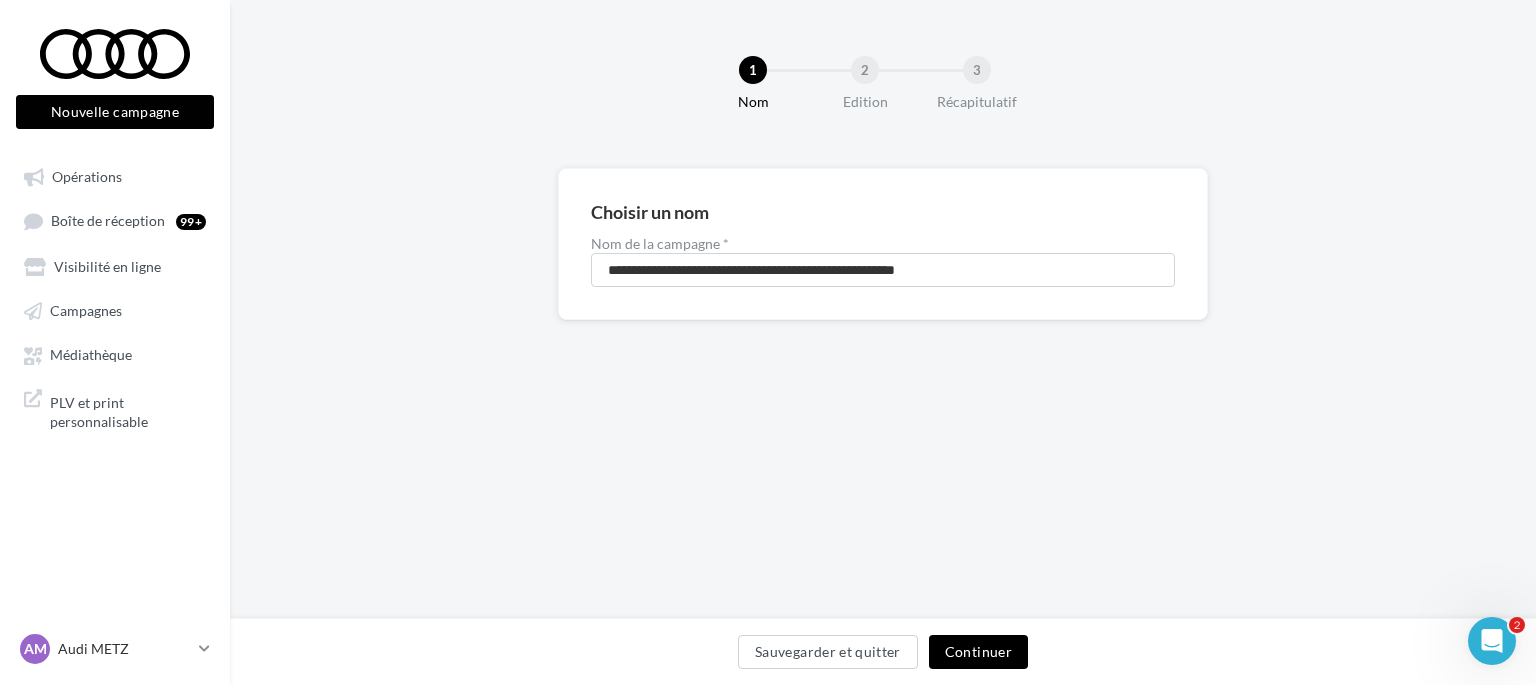 click on "Continuer" at bounding box center [978, 652] 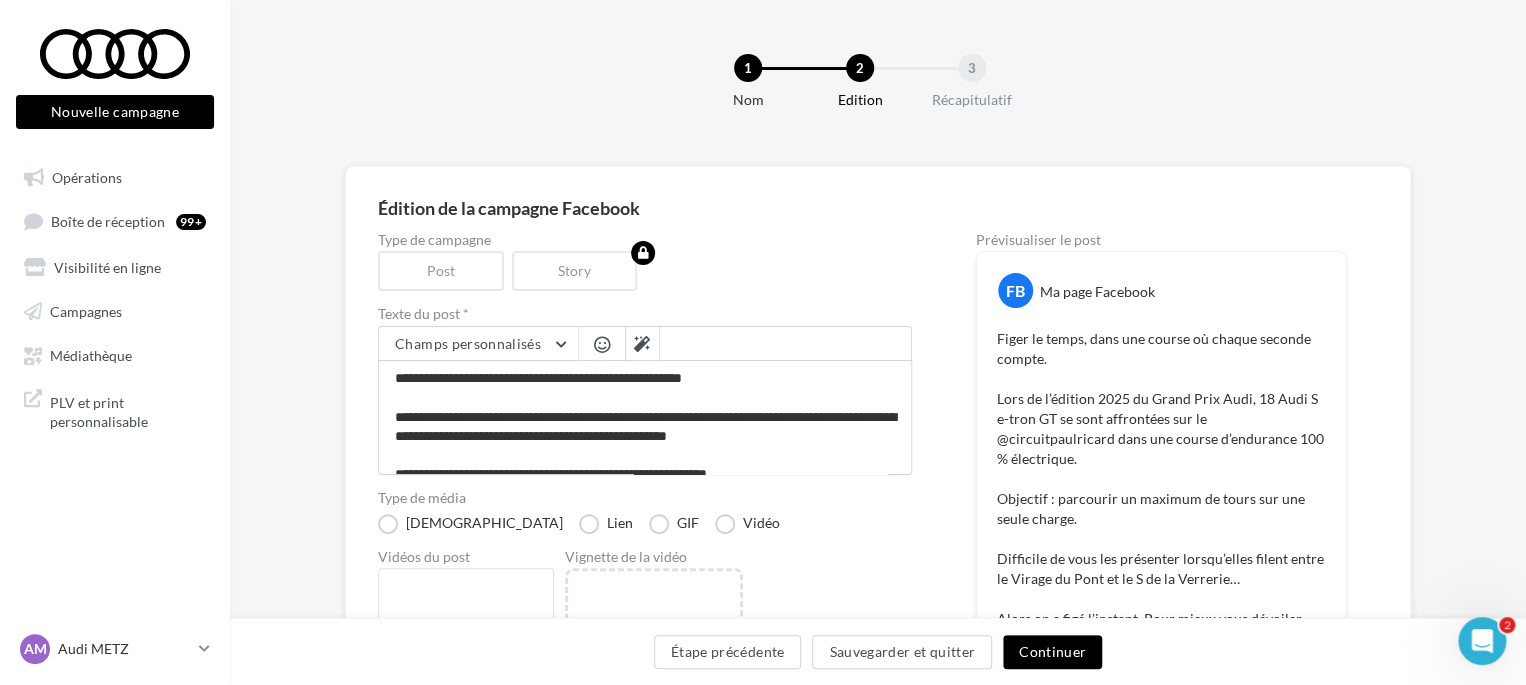 scroll, scrollTop: 0, scrollLeft: 0, axis: both 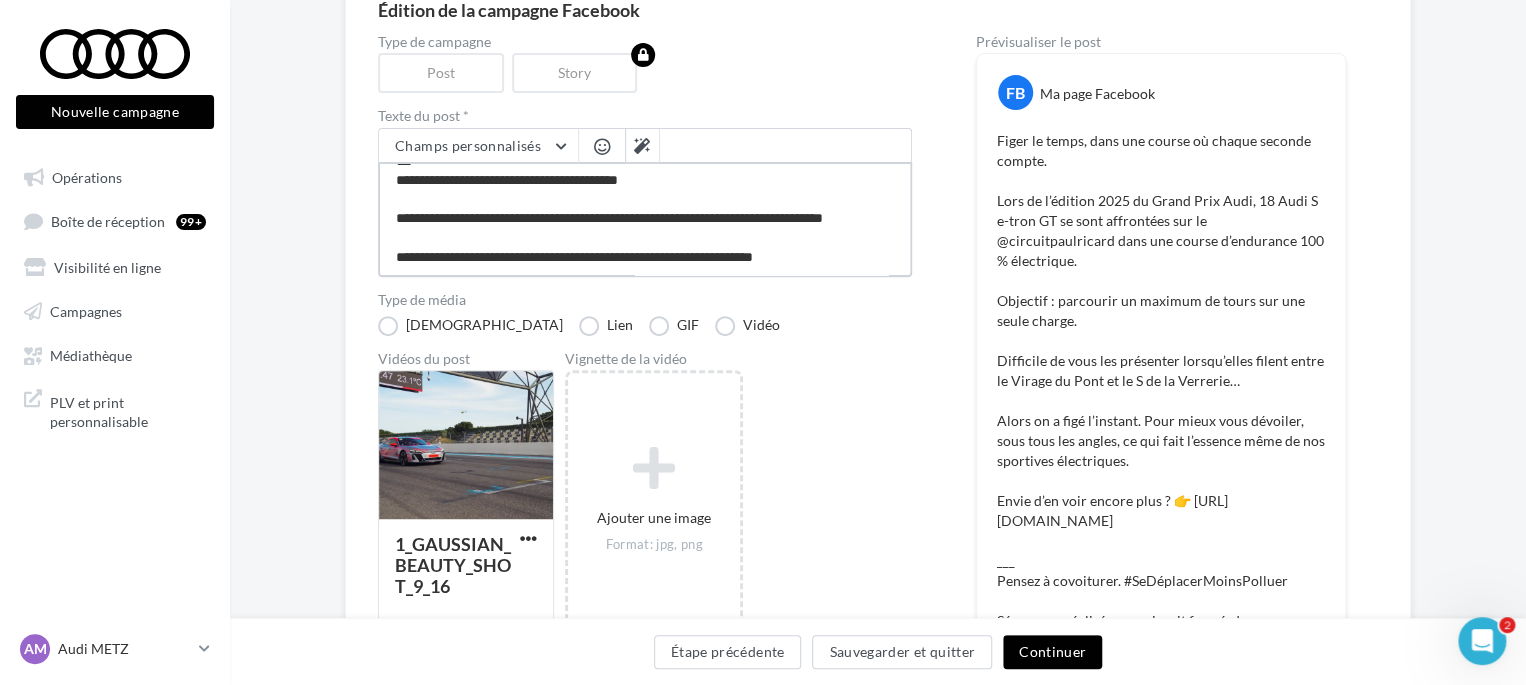 drag, startPoint x: 549, startPoint y: 406, endPoint x: 596, endPoint y: 264, distance: 149.57607 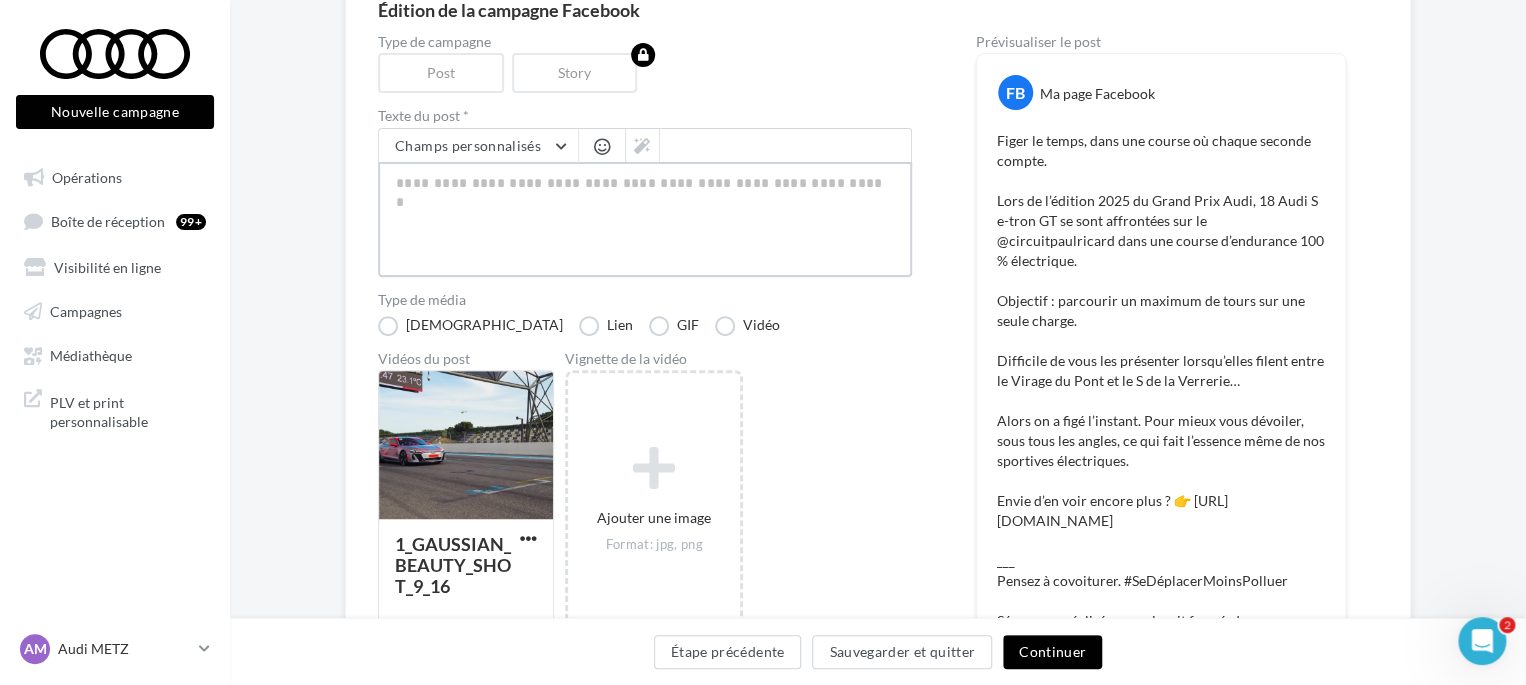 scroll, scrollTop: 0, scrollLeft: 0, axis: both 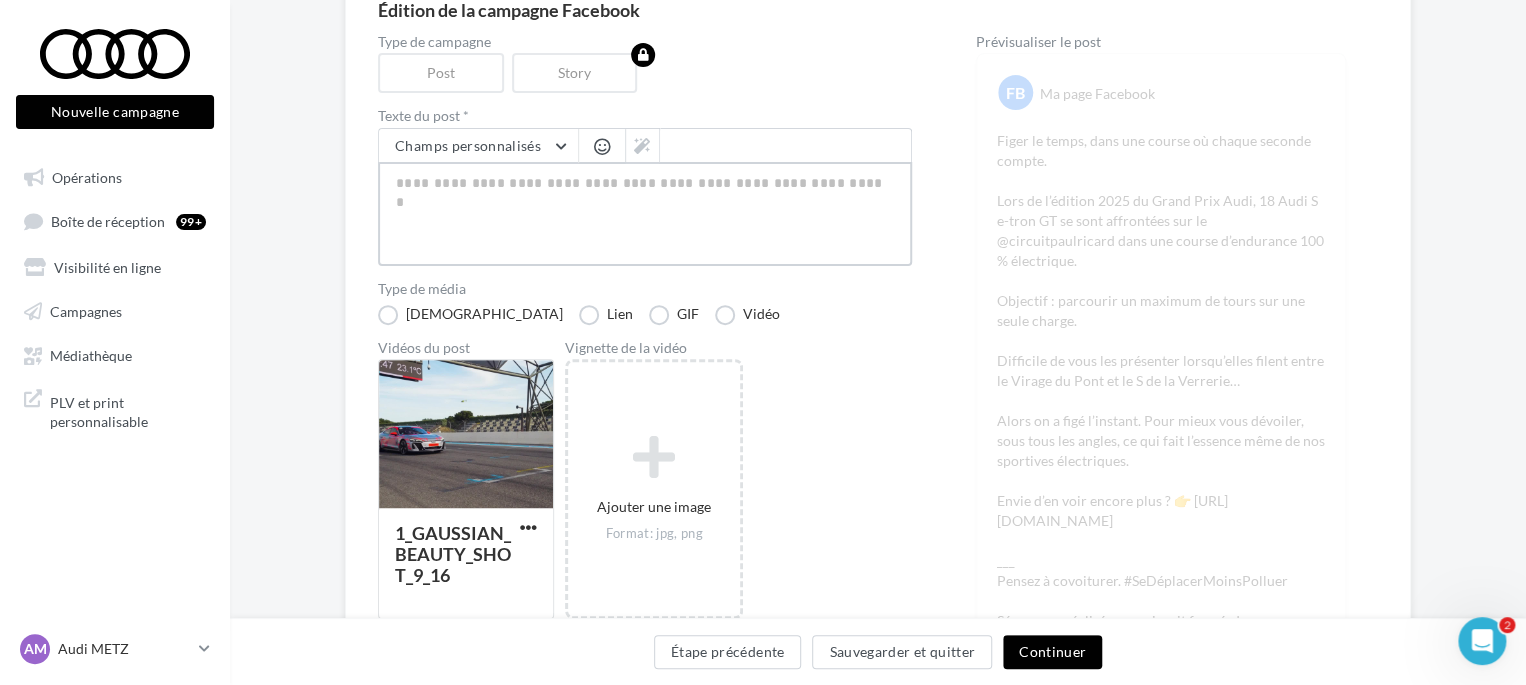 type 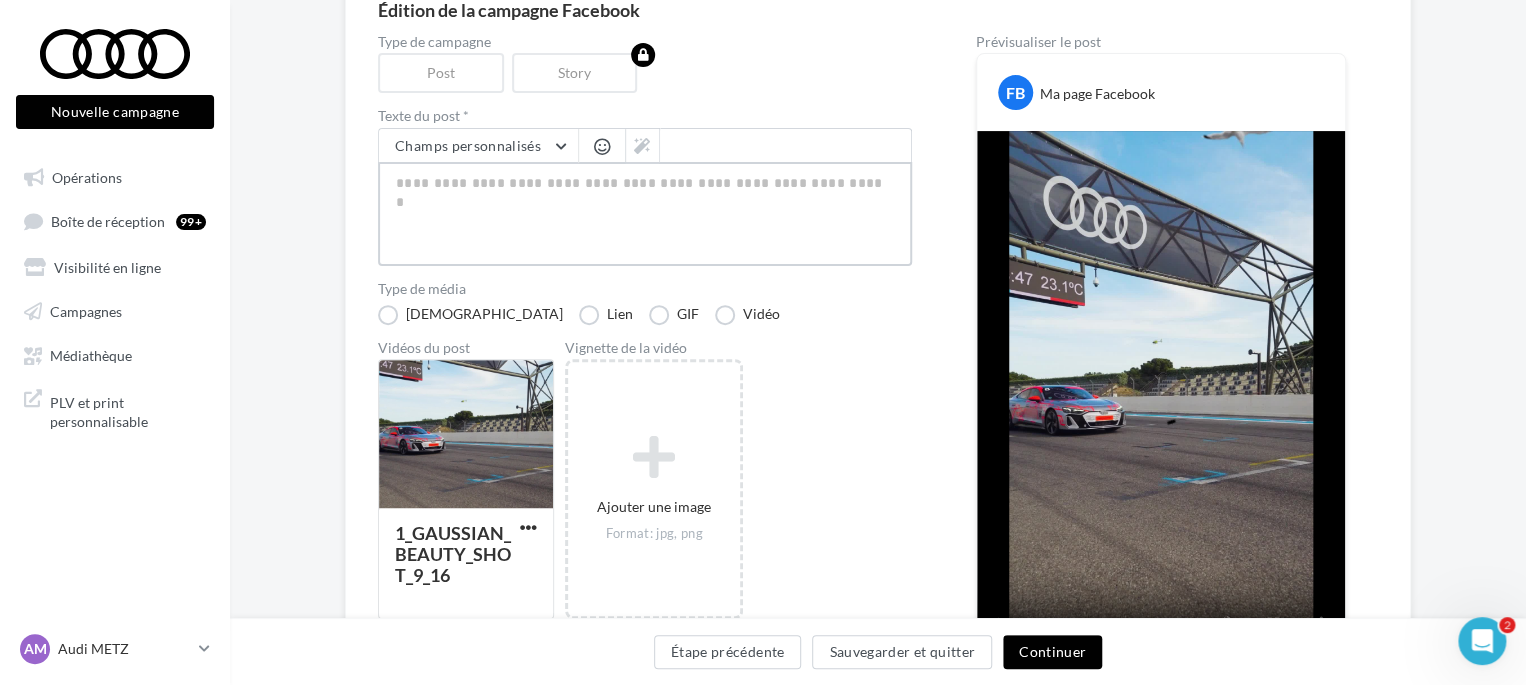 paste on "**********" 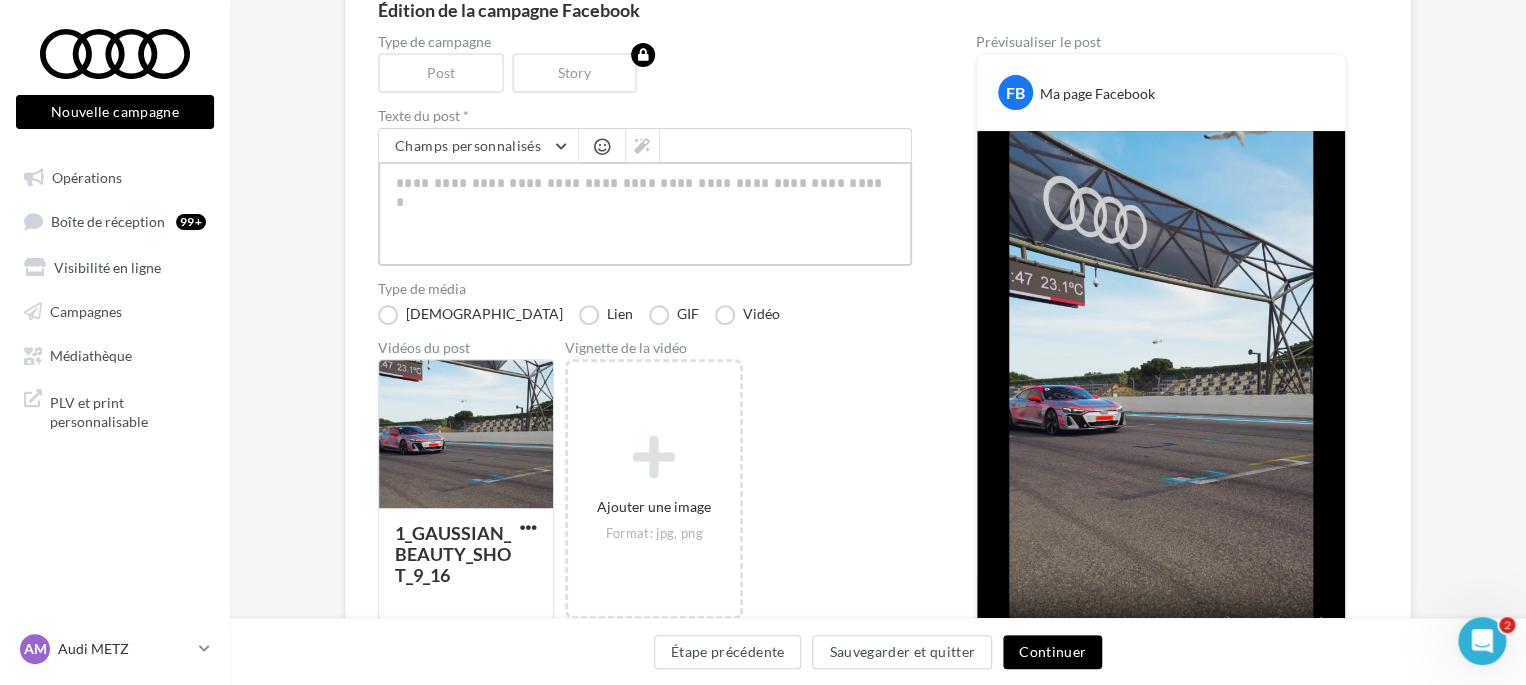 type on "**********" 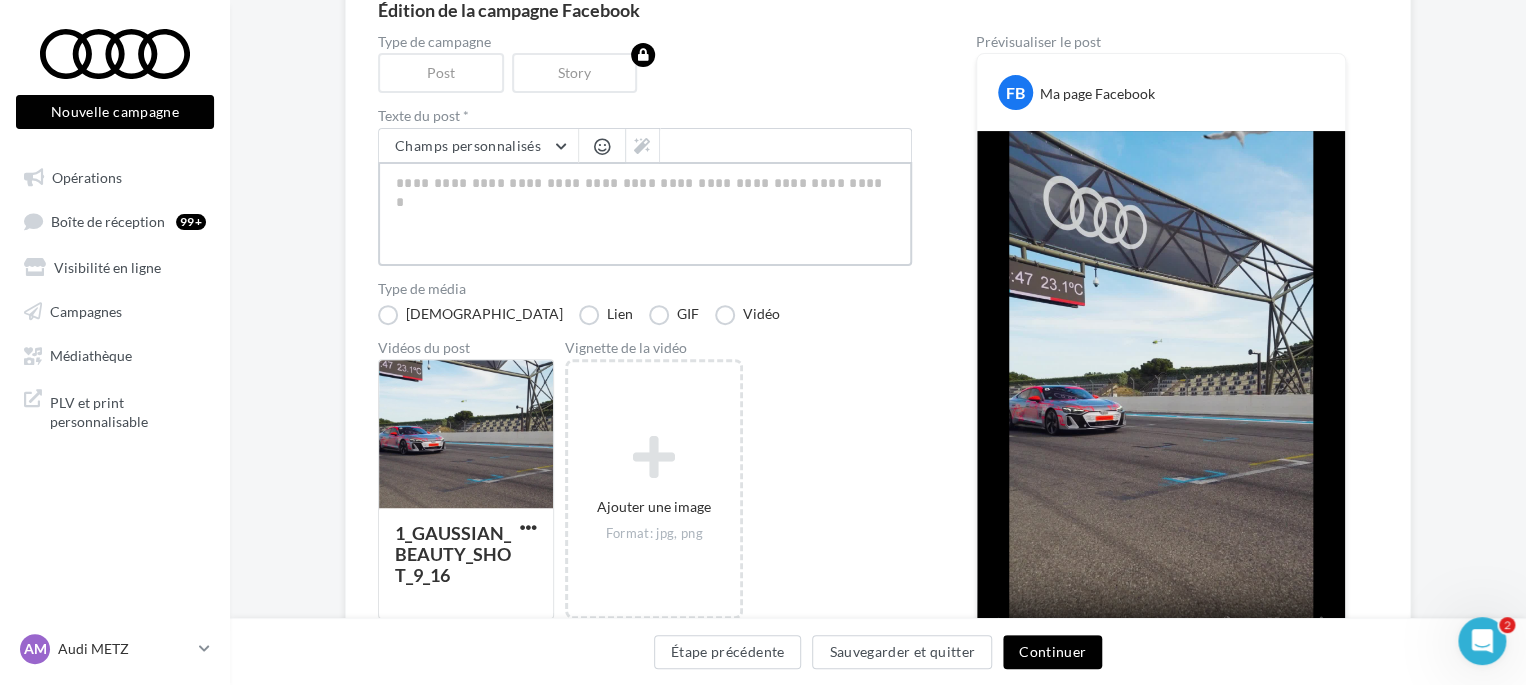 type on "**********" 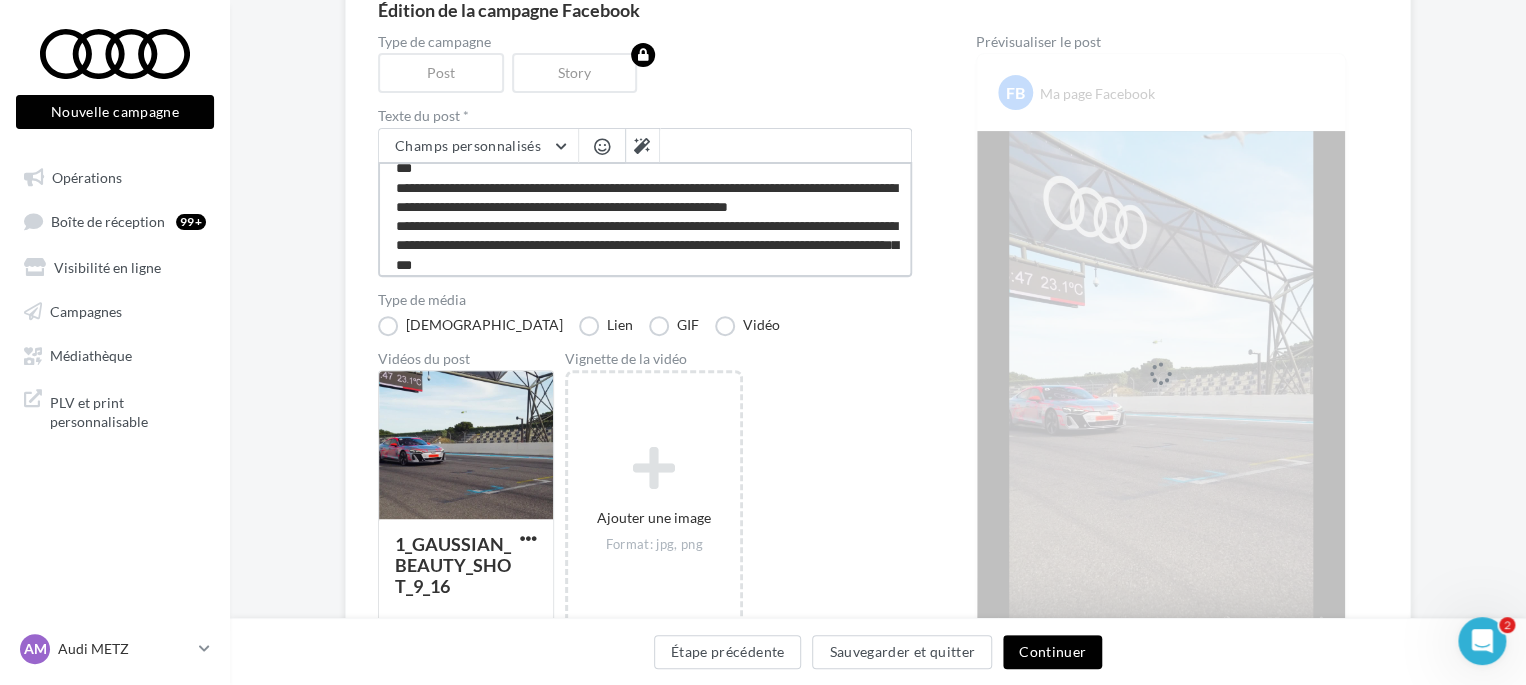 scroll, scrollTop: 0, scrollLeft: 0, axis: both 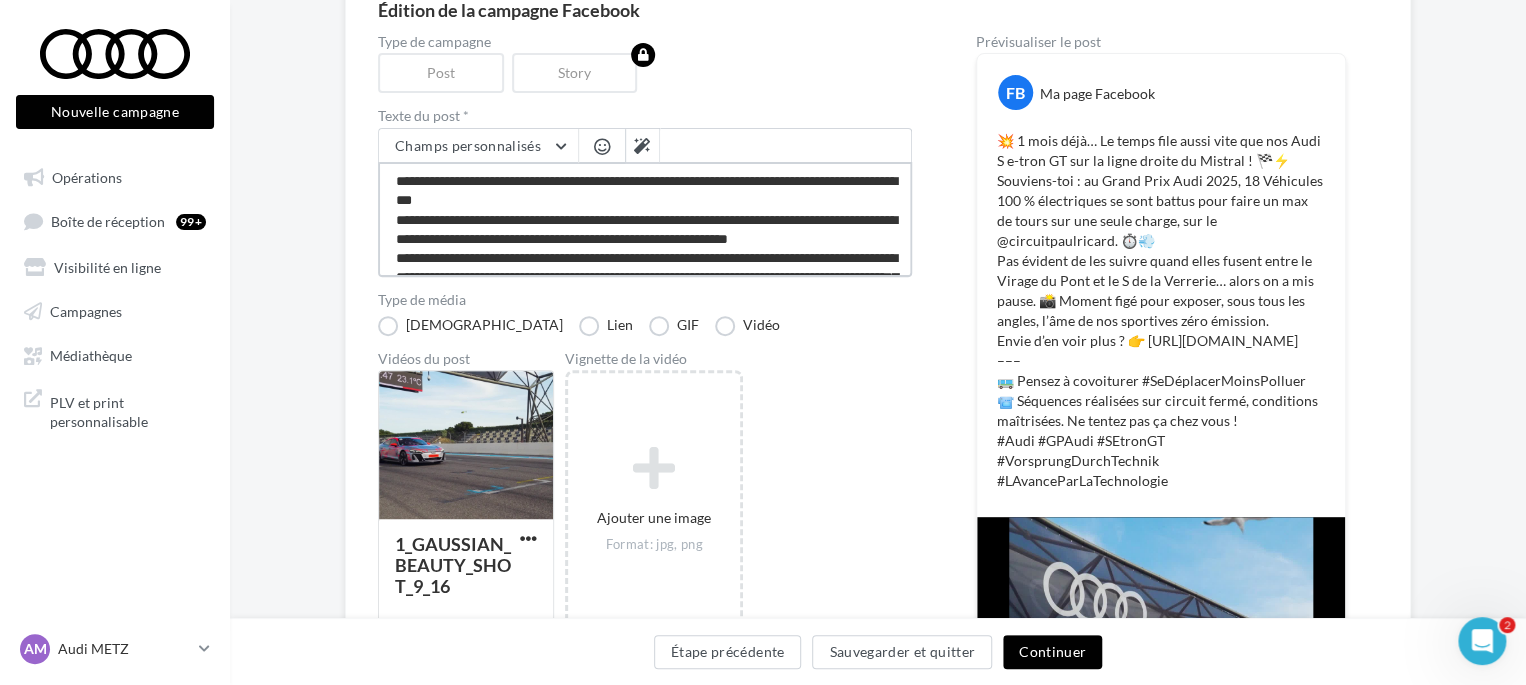 drag, startPoint x: 497, startPoint y: 219, endPoint x: 343, endPoint y: 219, distance: 154 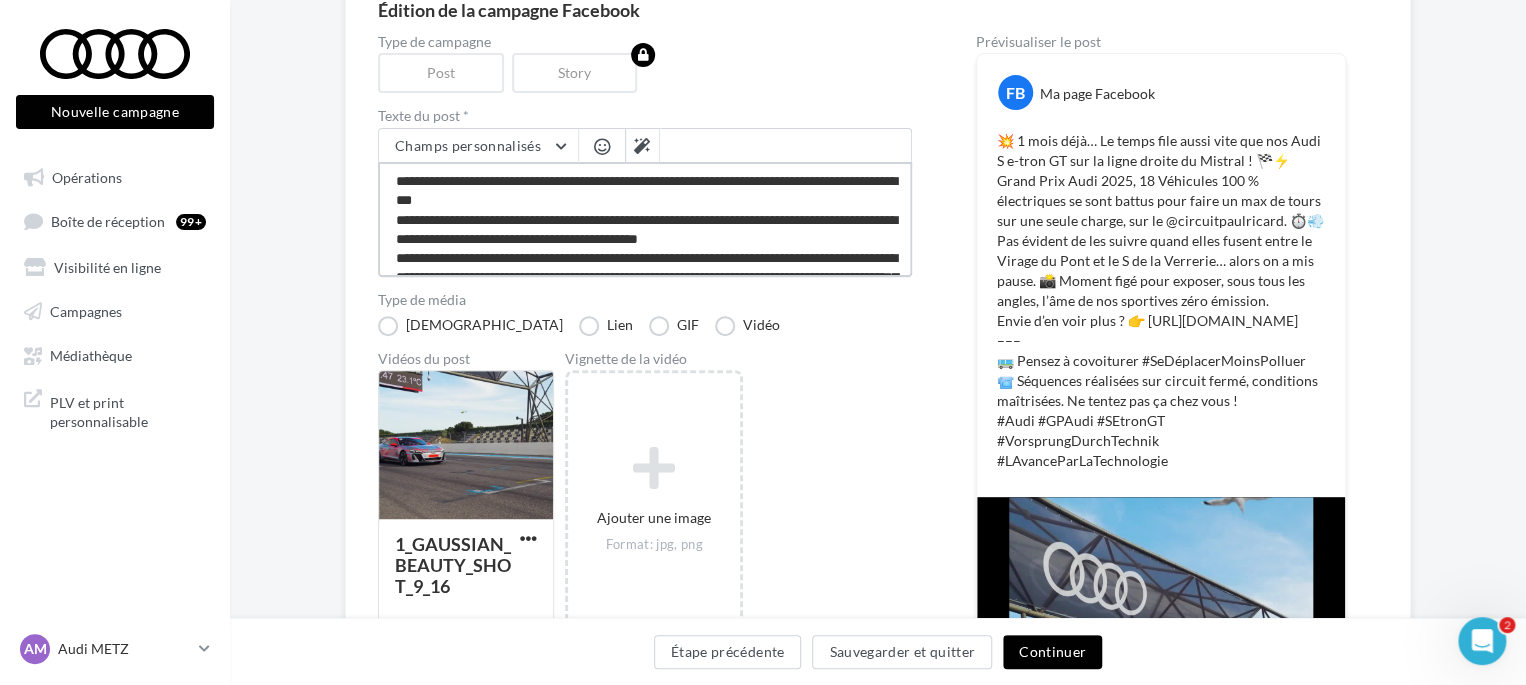 type on "**********" 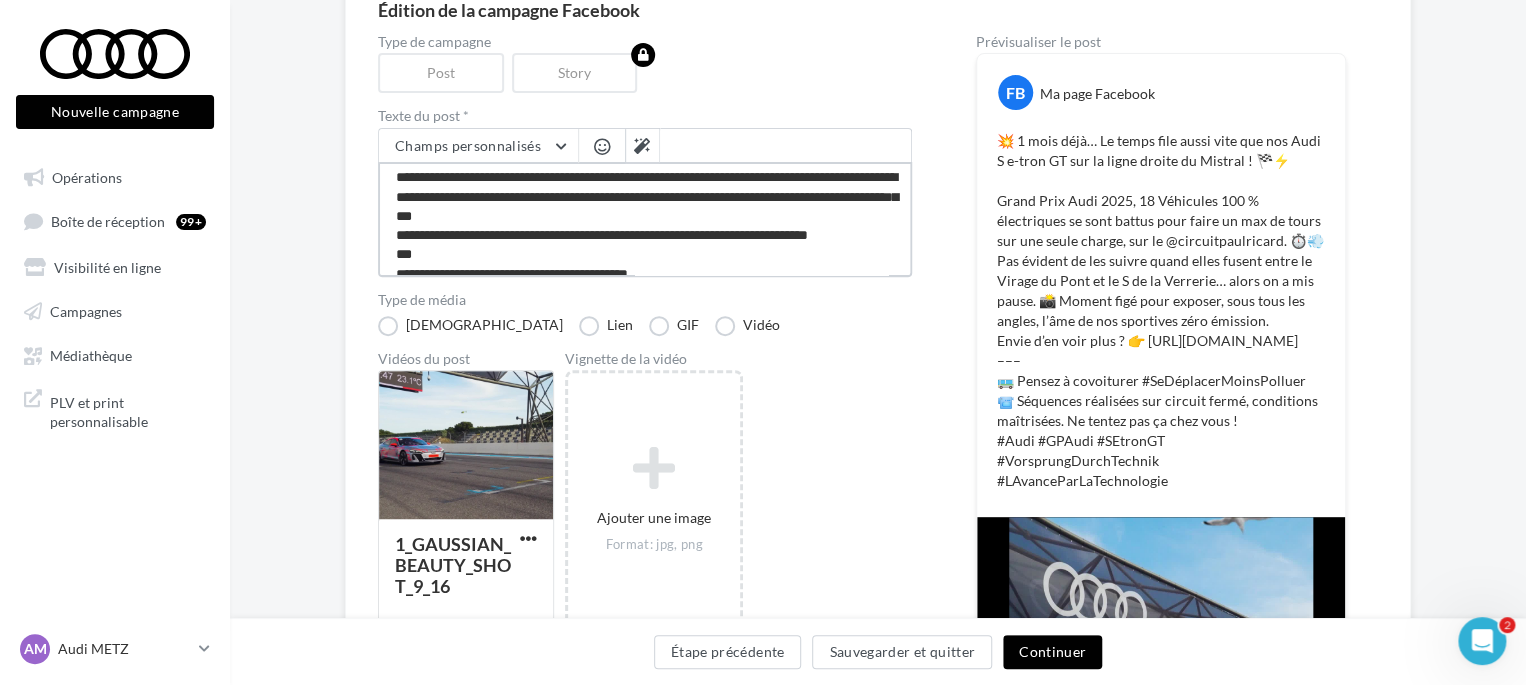 scroll, scrollTop: 0, scrollLeft: 0, axis: both 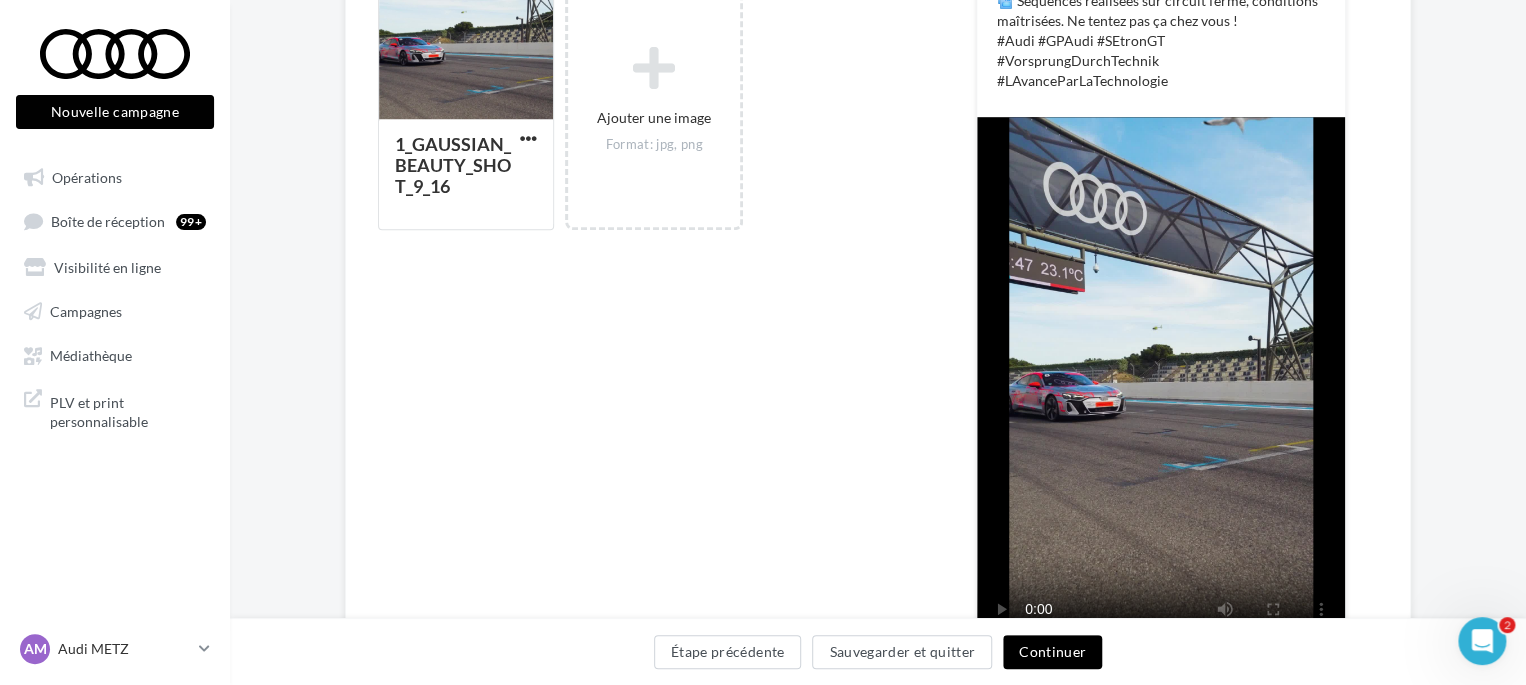 type on "**********" 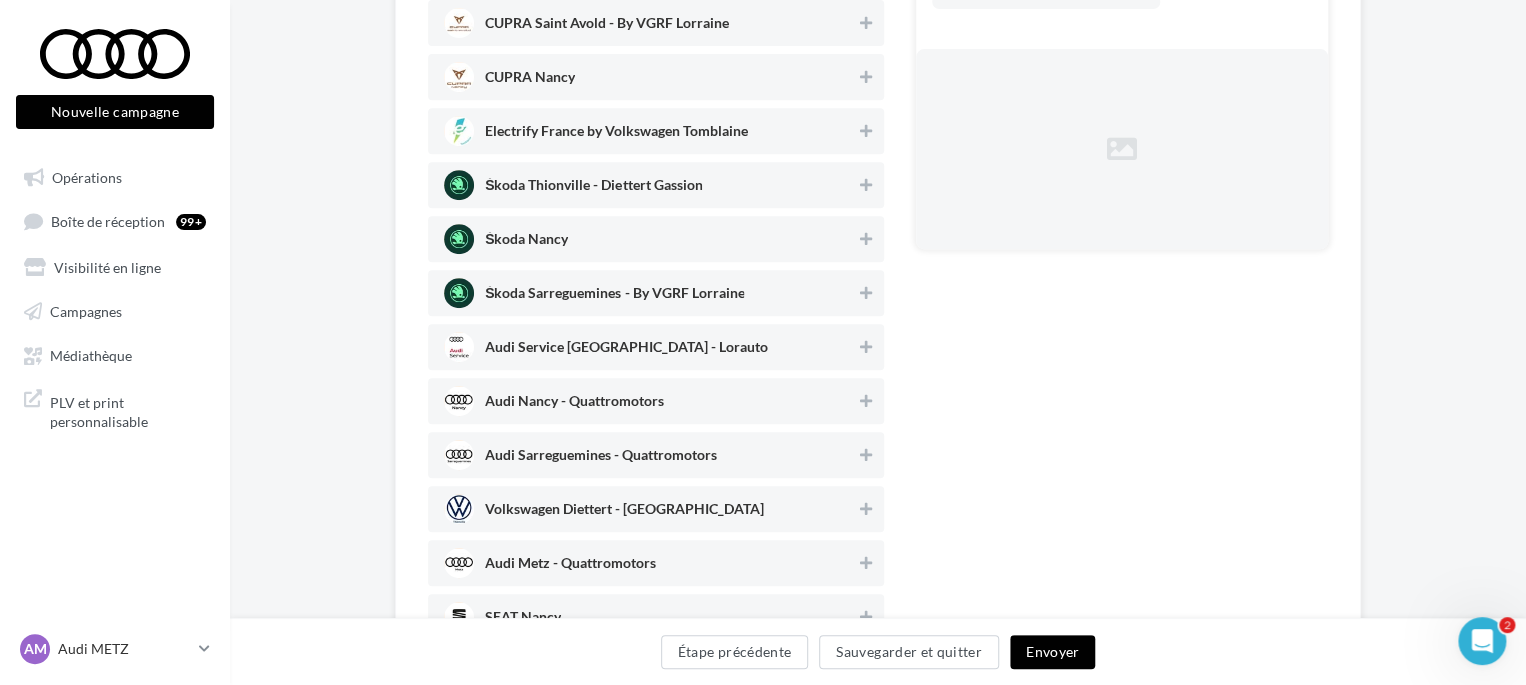 scroll, scrollTop: 400, scrollLeft: 0, axis: vertical 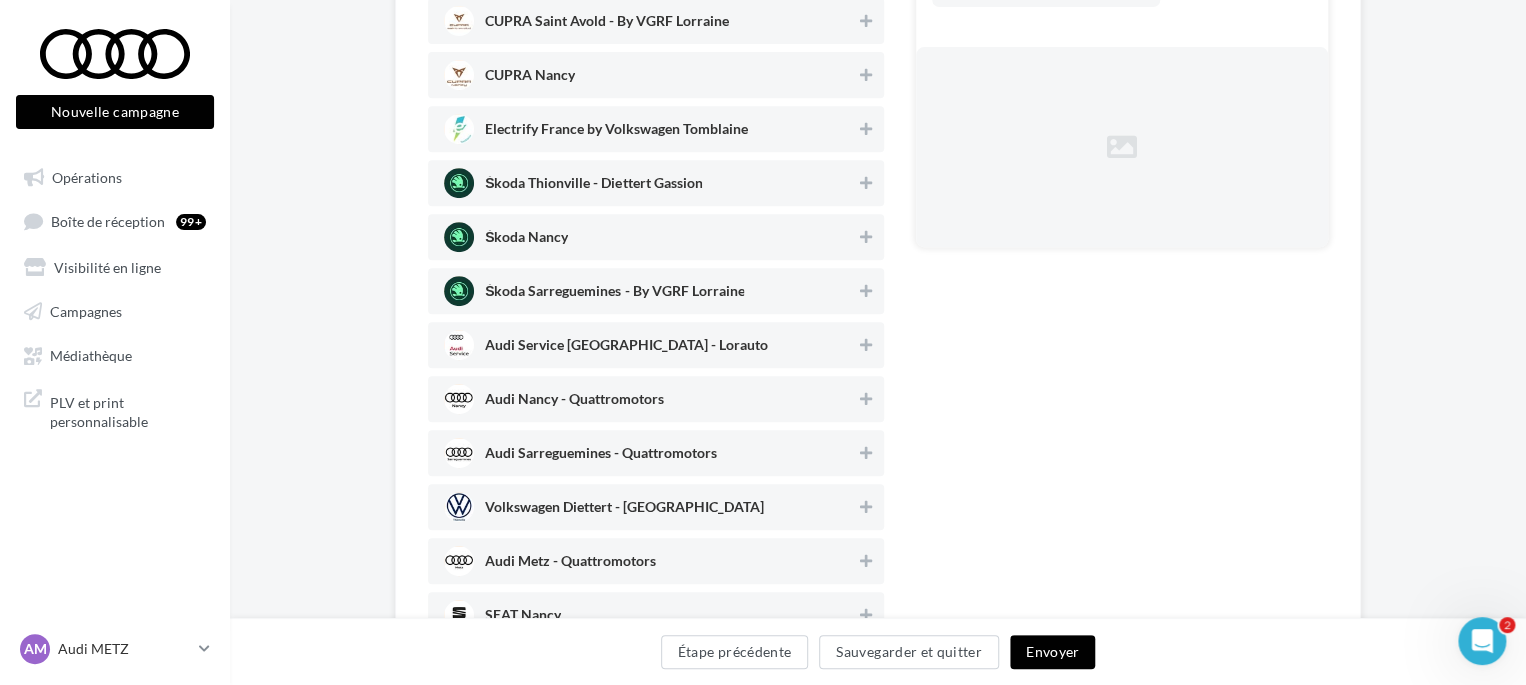 click on "Audi Nancy - Quattromotors" at bounding box center [574, 403] 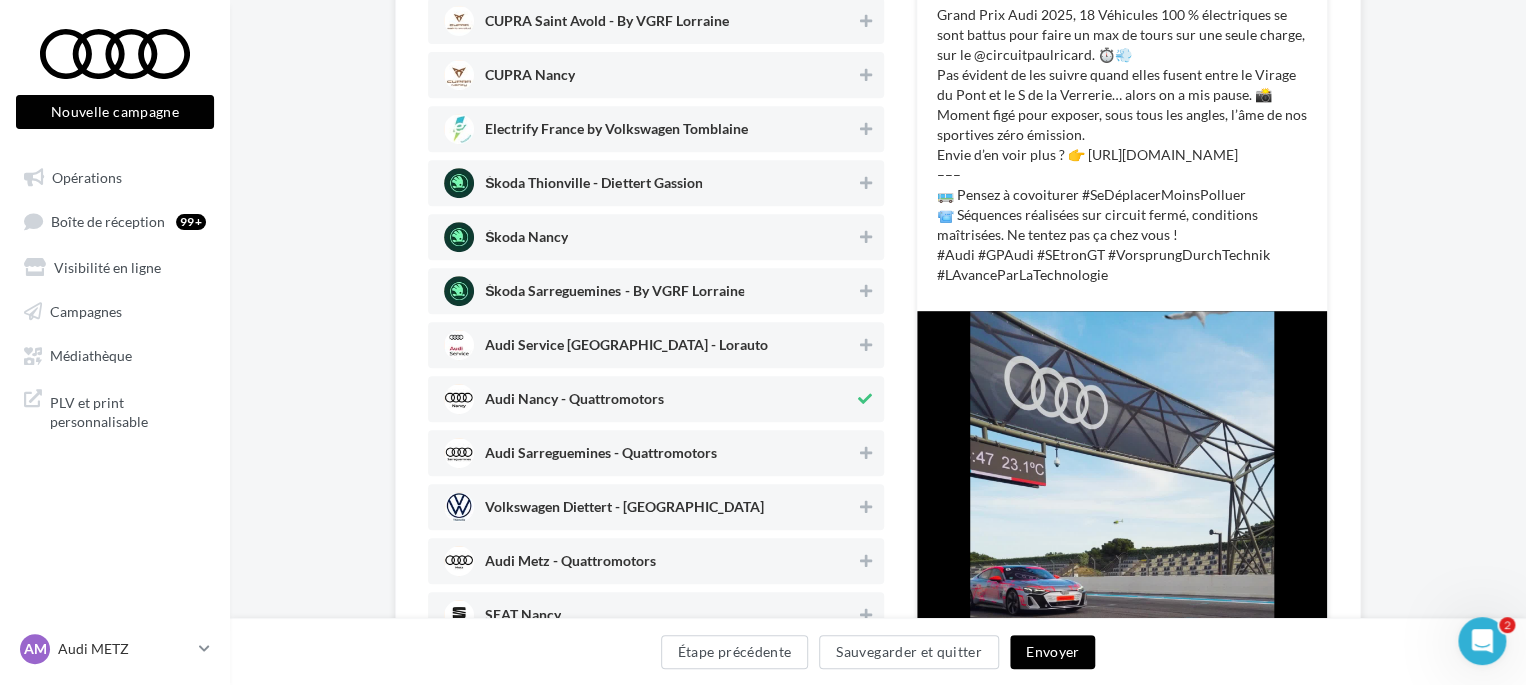 drag, startPoint x: 571, startPoint y: 431, endPoint x: 571, endPoint y: 447, distance: 16 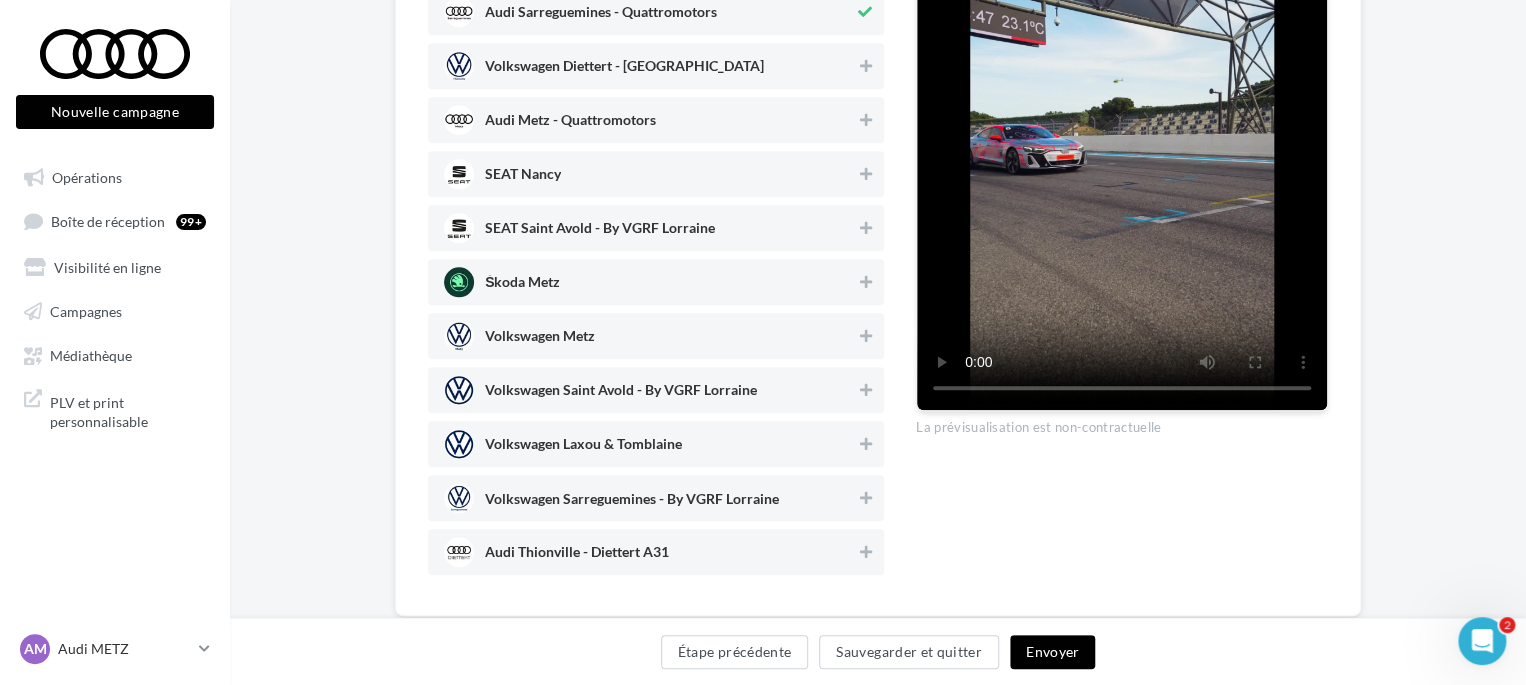 scroll, scrollTop: 870, scrollLeft: 0, axis: vertical 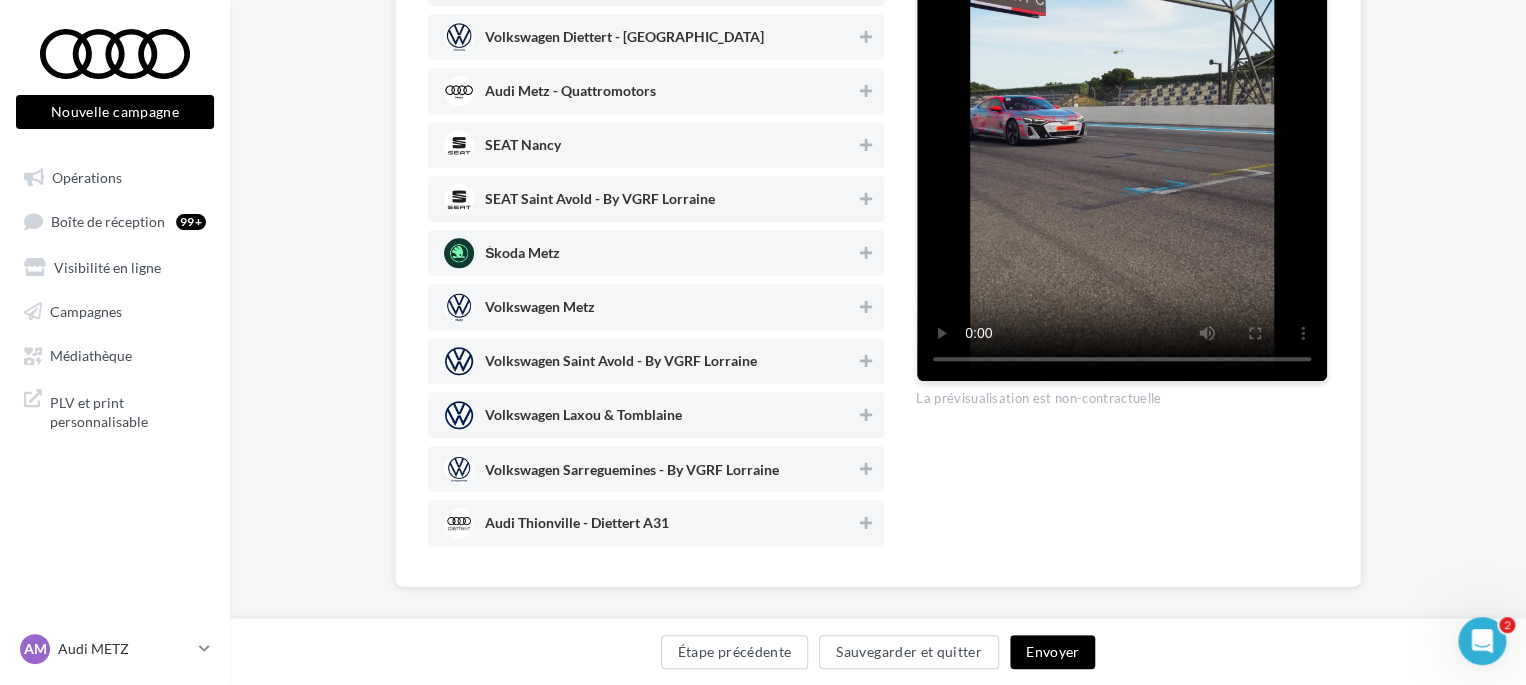 click on "Audi Metz - Quattromotors" at bounding box center [656, 91] 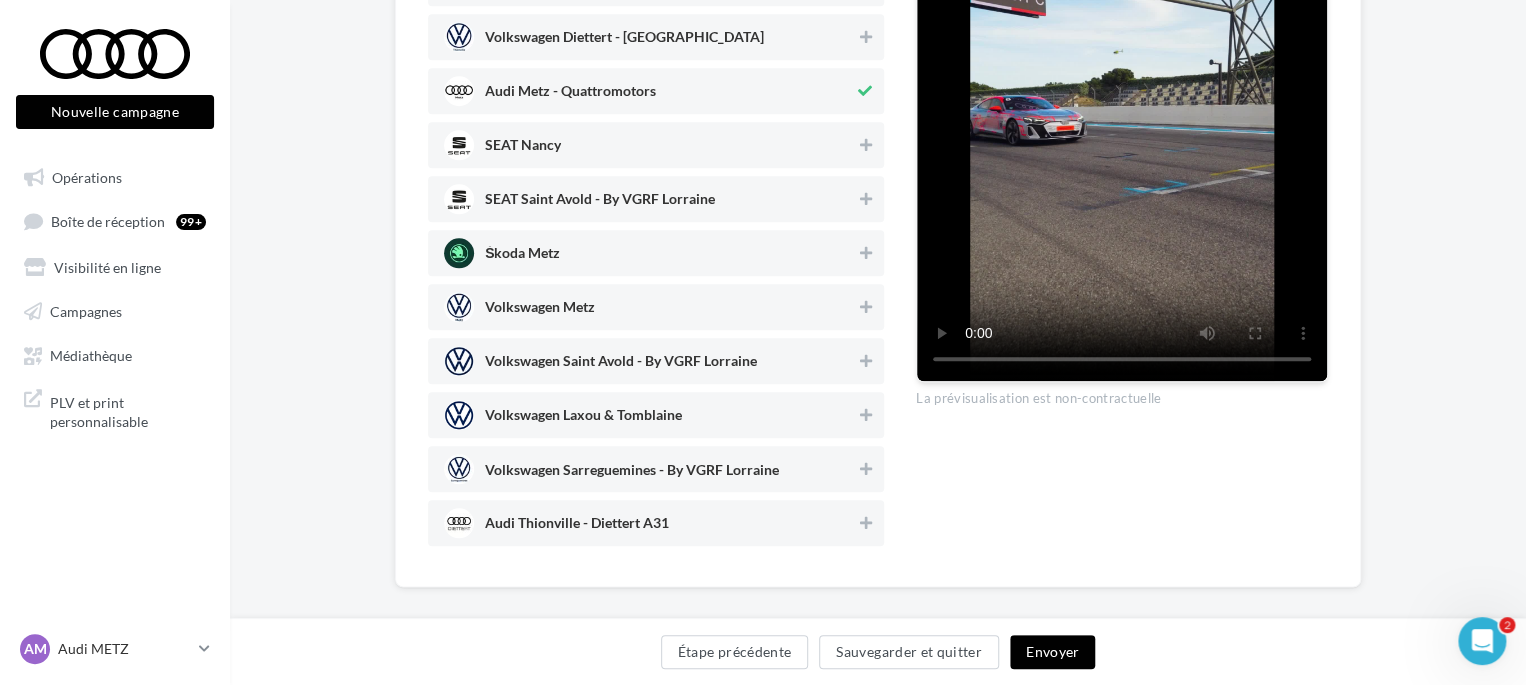click on "Audi Thionville - Diettert A31" at bounding box center [577, 527] 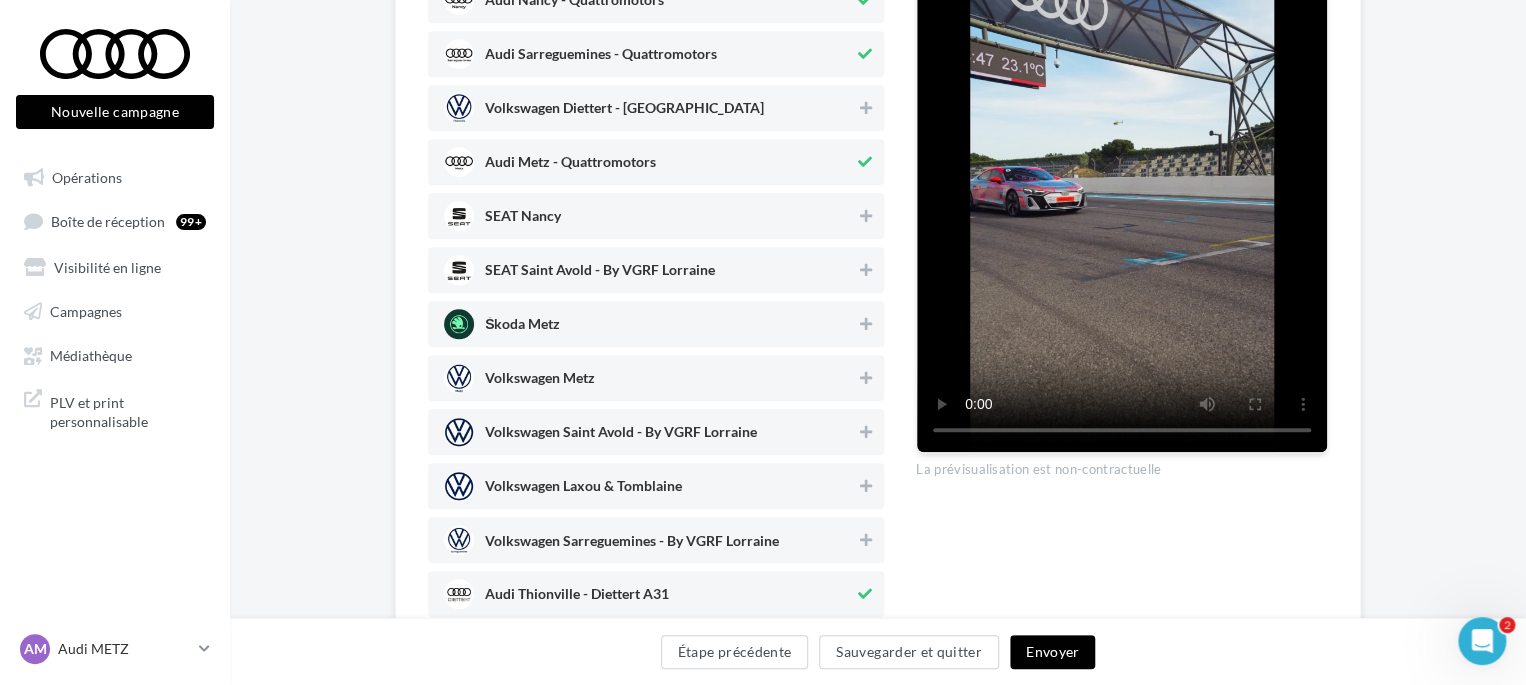 scroll, scrollTop: 870, scrollLeft: 0, axis: vertical 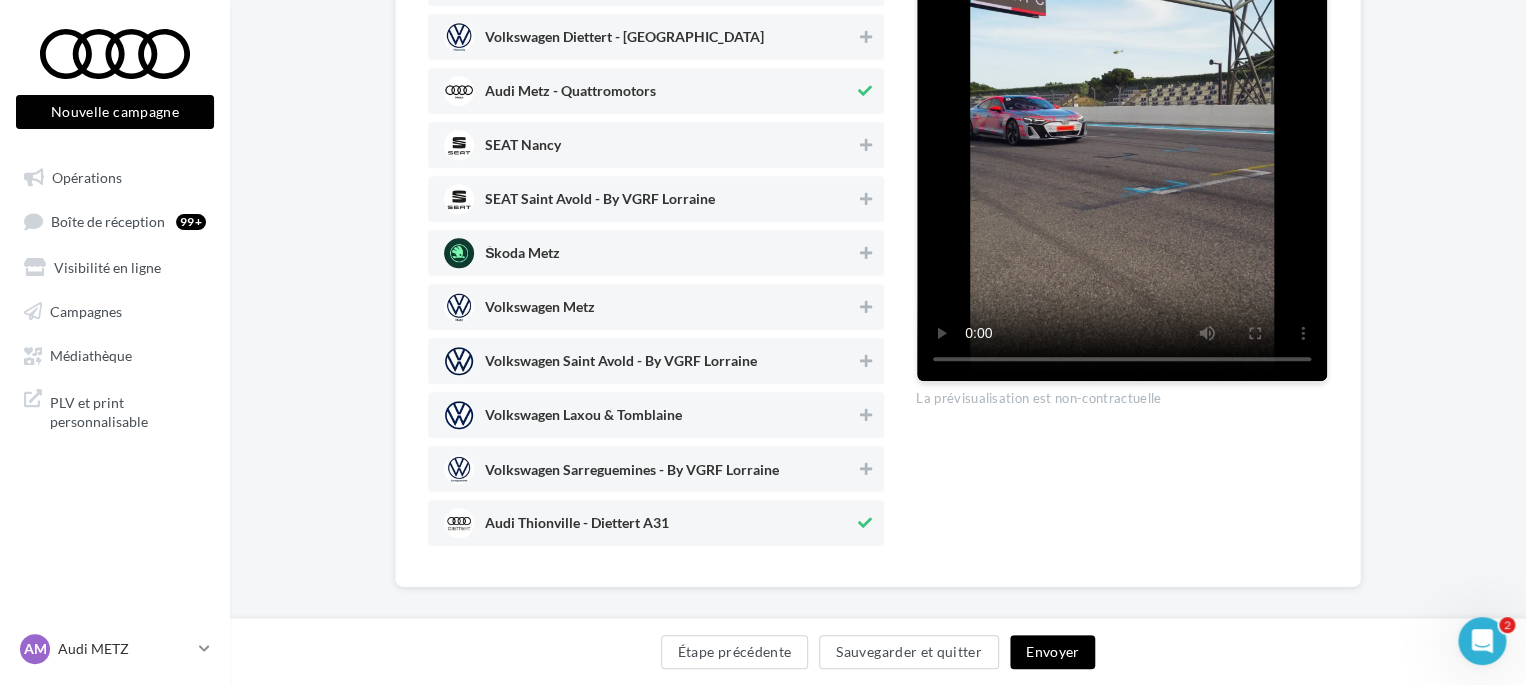 click on "Envoyer" at bounding box center [1052, 652] 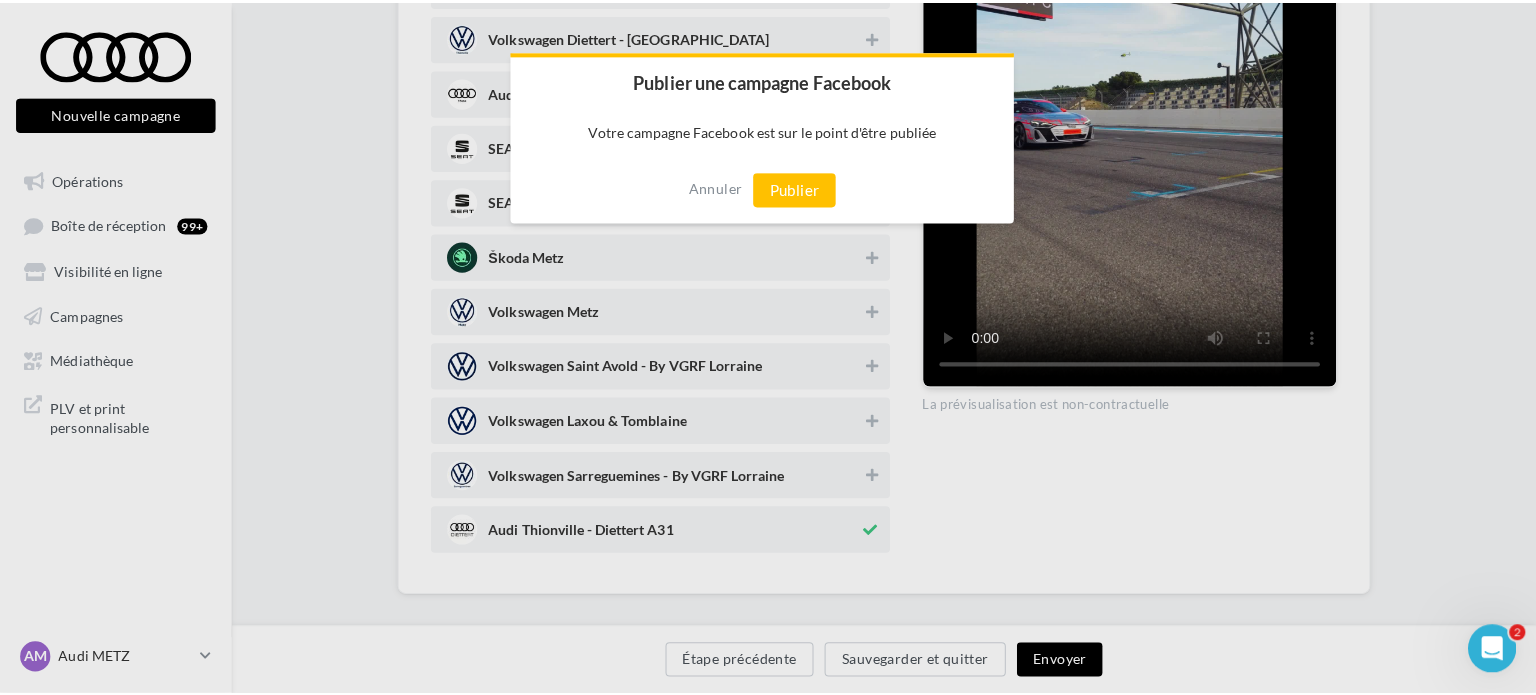 scroll, scrollTop: 860, scrollLeft: 0, axis: vertical 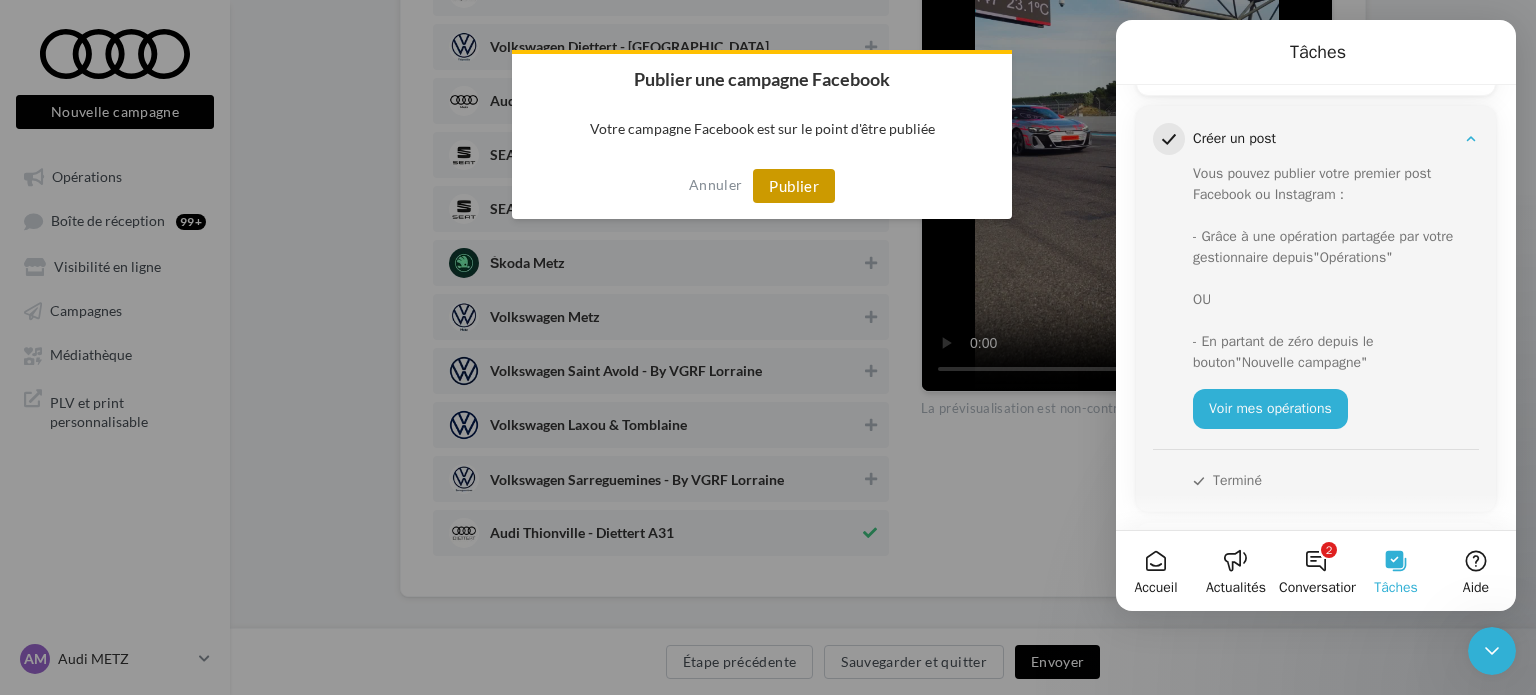 drag, startPoint x: 807, startPoint y: 182, endPoint x: 68, endPoint y: 452, distance: 786.7789 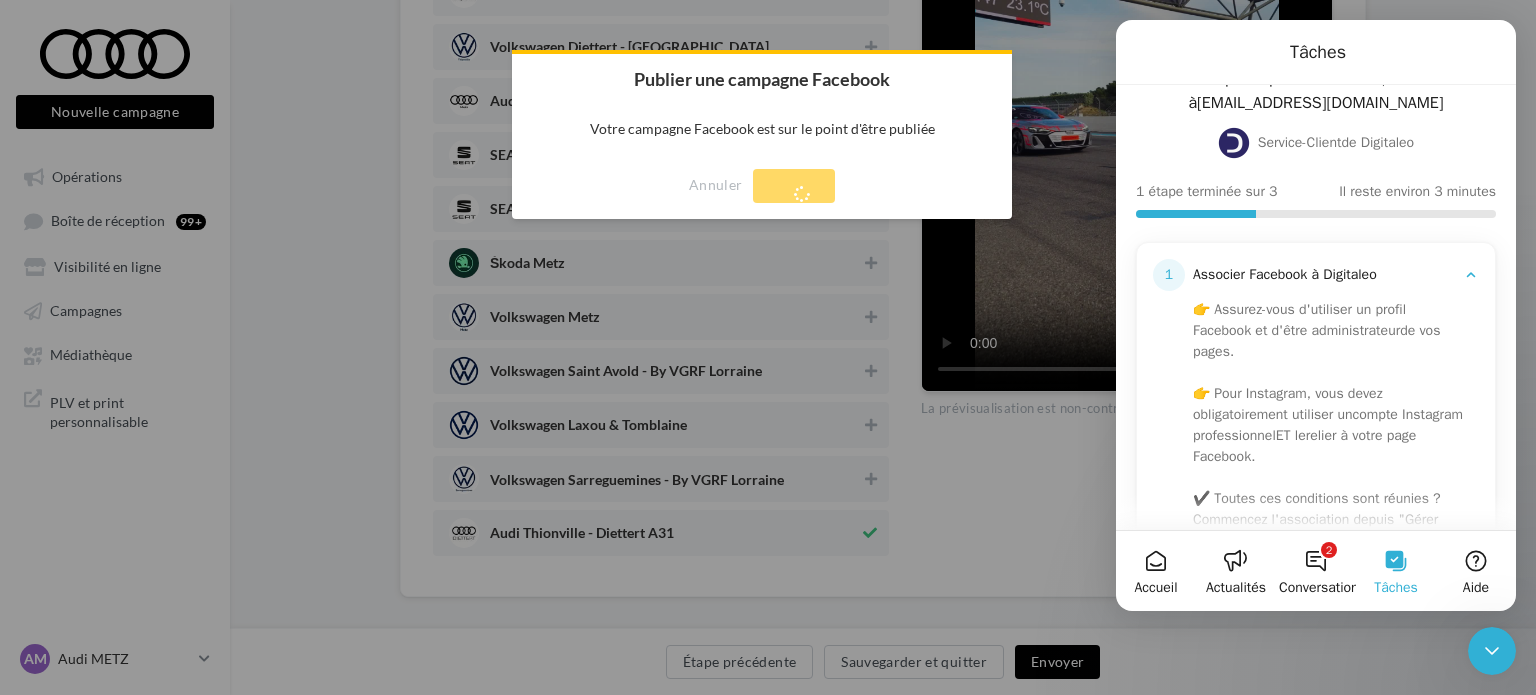 scroll, scrollTop: 80, scrollLeft: 0, axis: vertical 